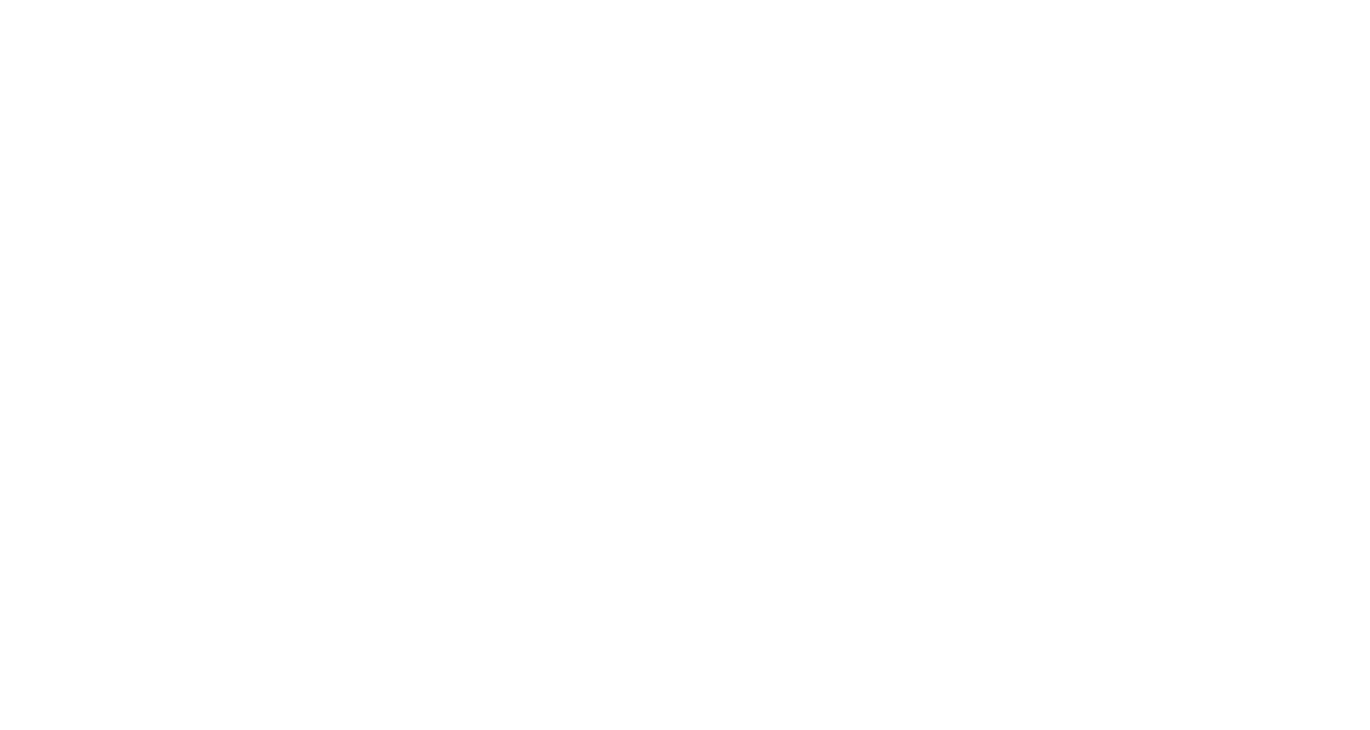 scroll, scrollTop: 0, scrollLeft: 0, axis: both 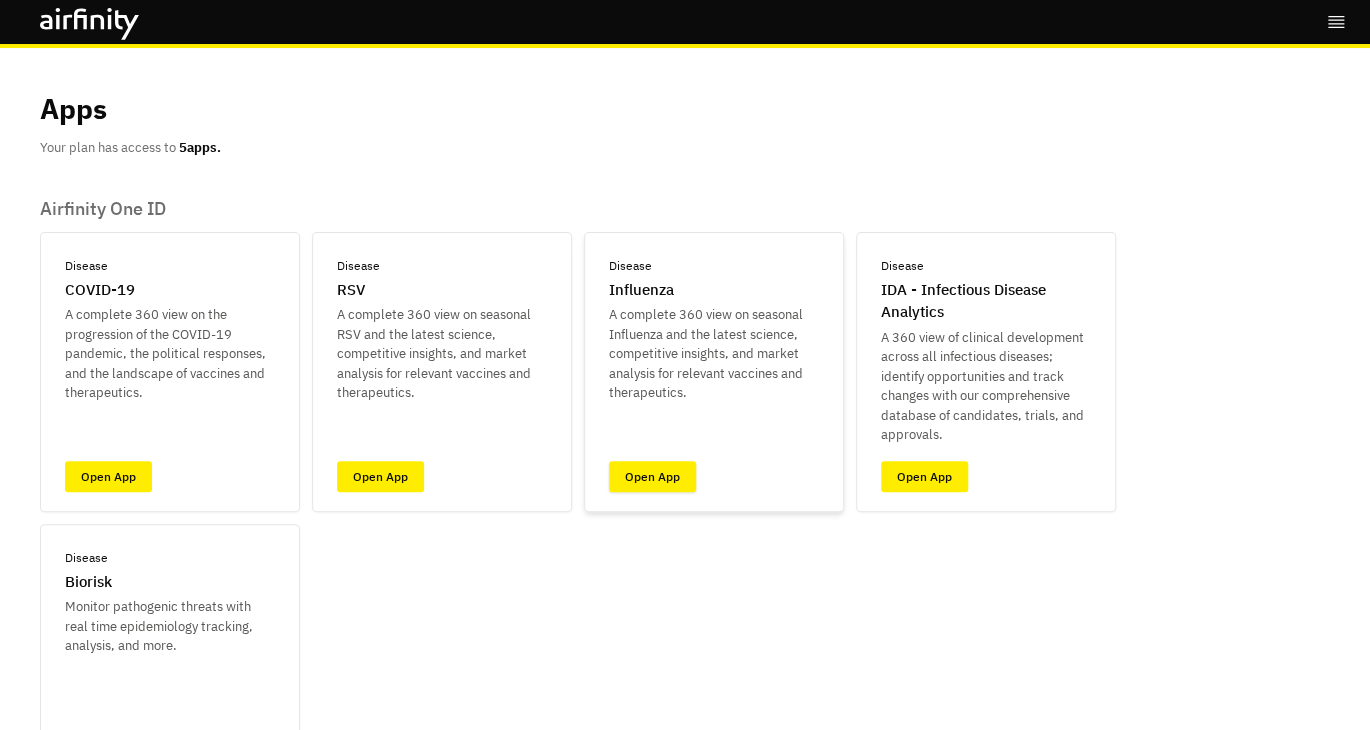 click on "Open App" at bounding box center (652, 476) 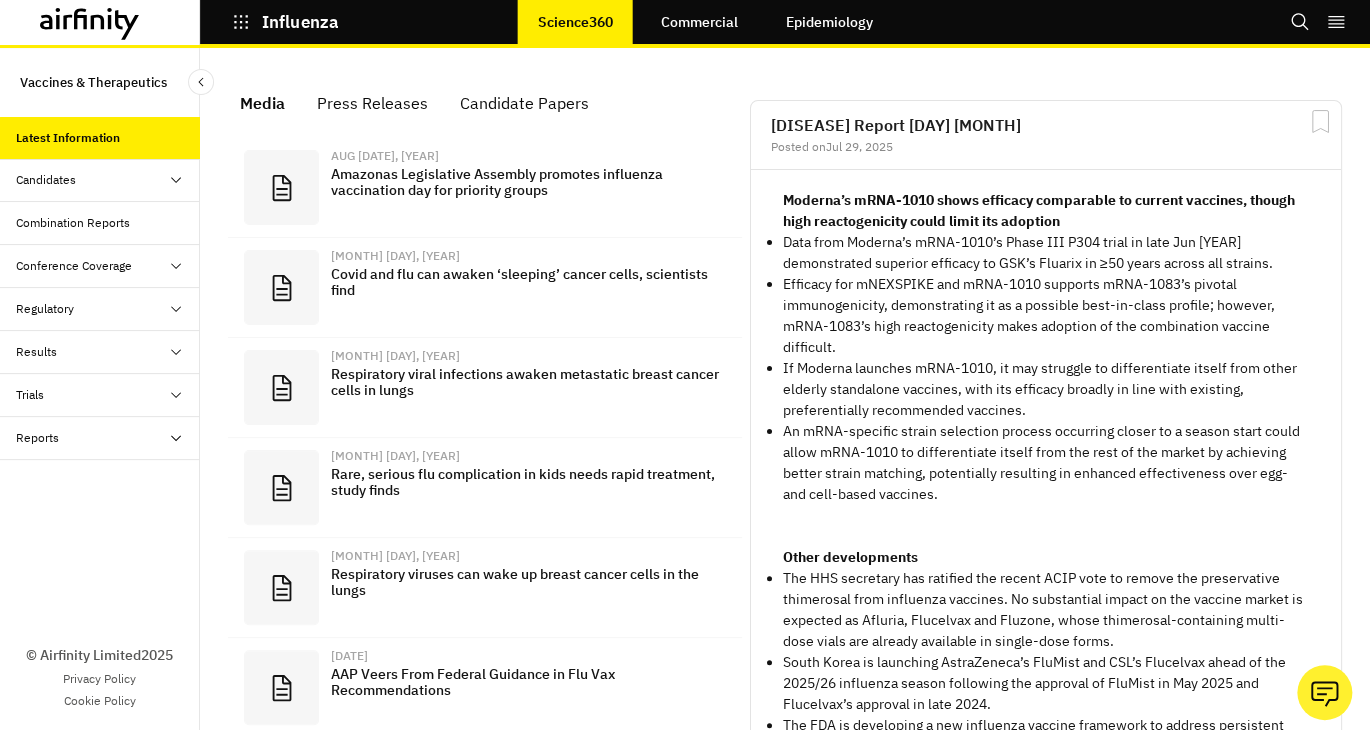 scroll, scrollTop: 12, scrollLeft: 12, axis: both 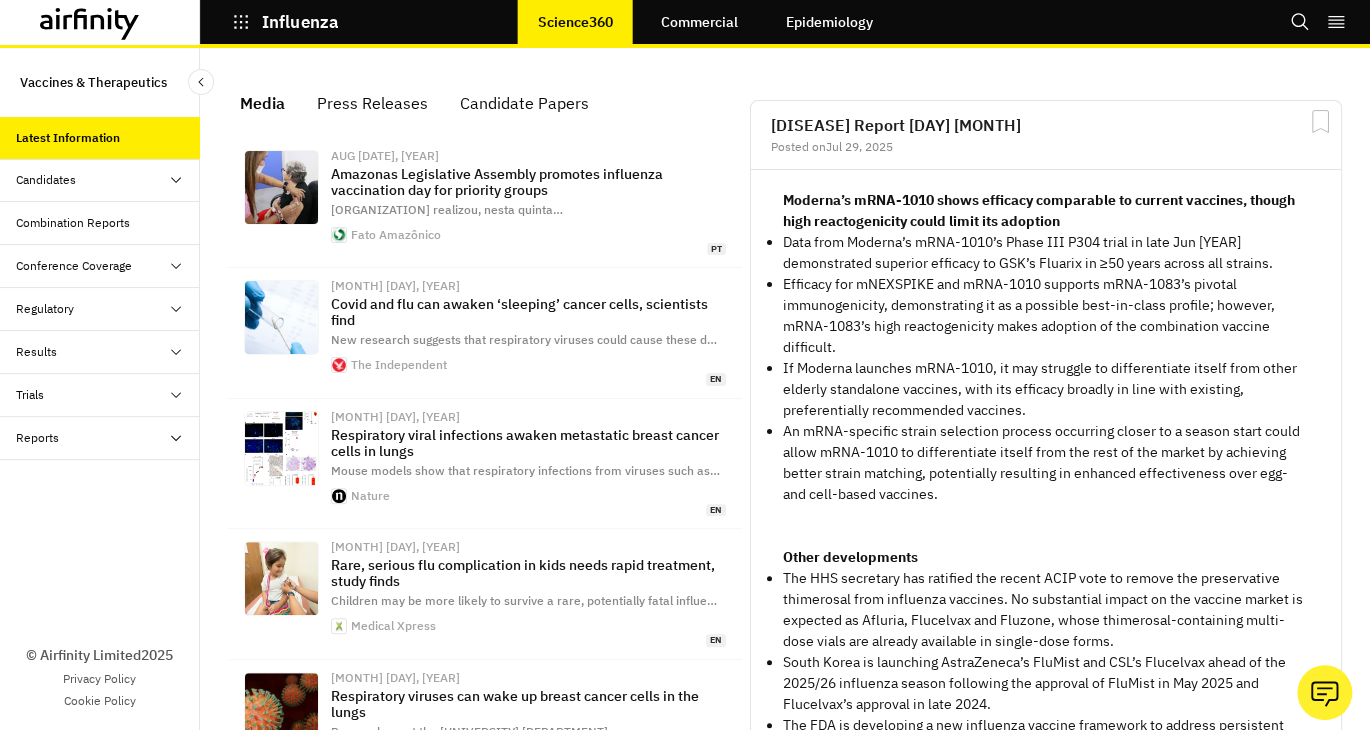 click 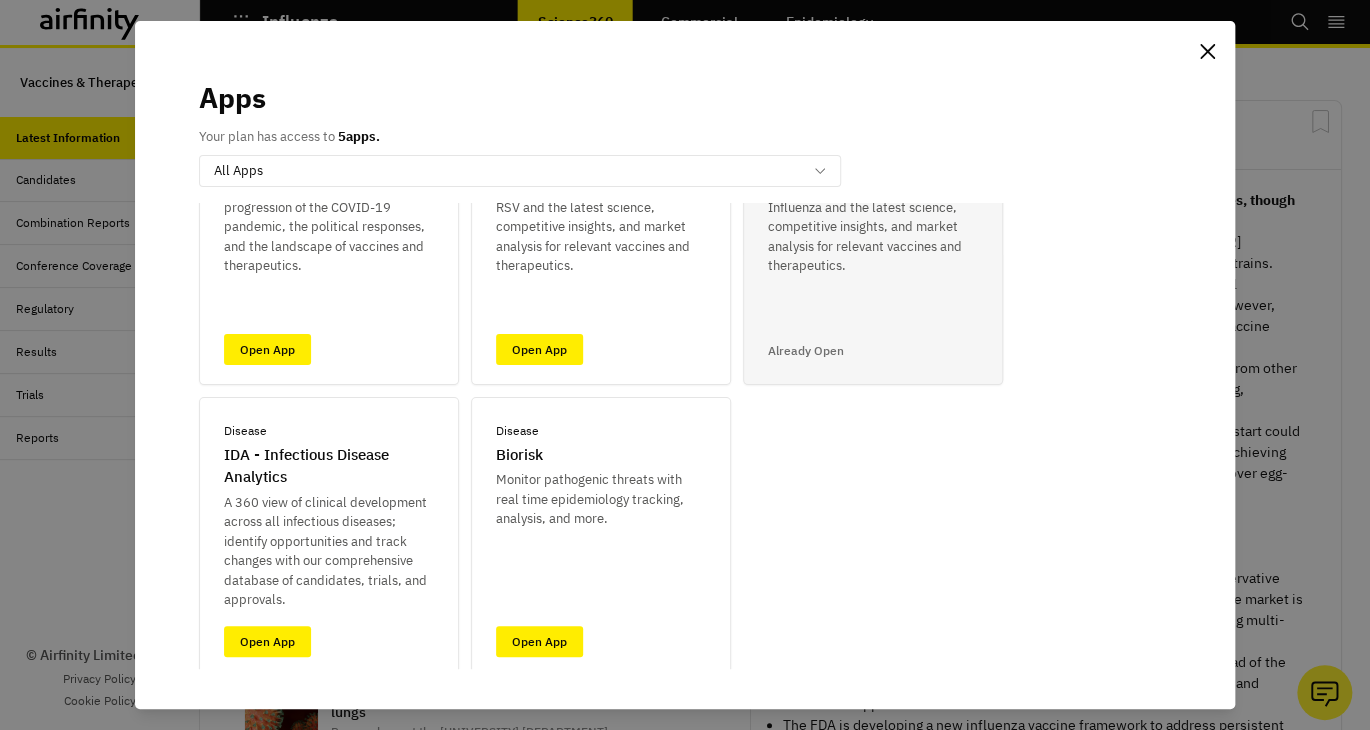 scroll, scrollTop: 155, scrollLeft: 0, axis: vertical 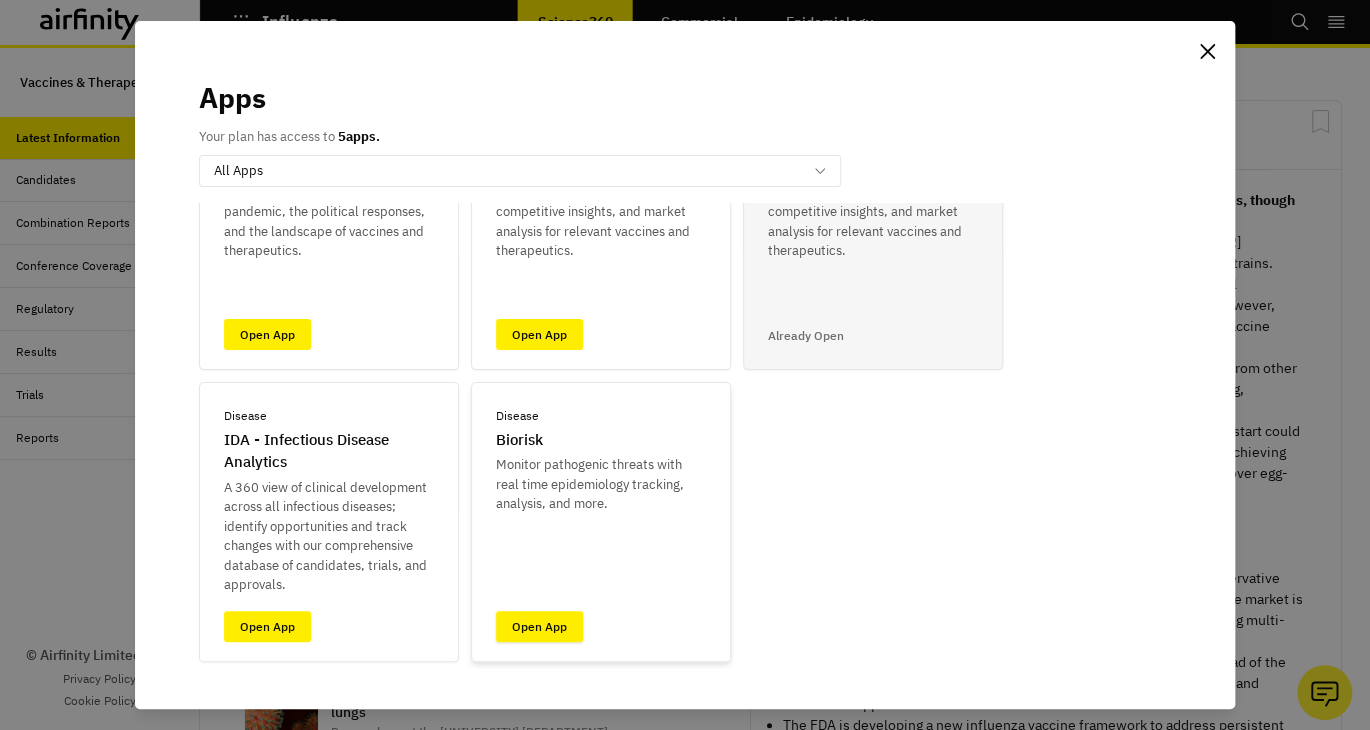 click on "Open App" at bounding box center [539, 626] 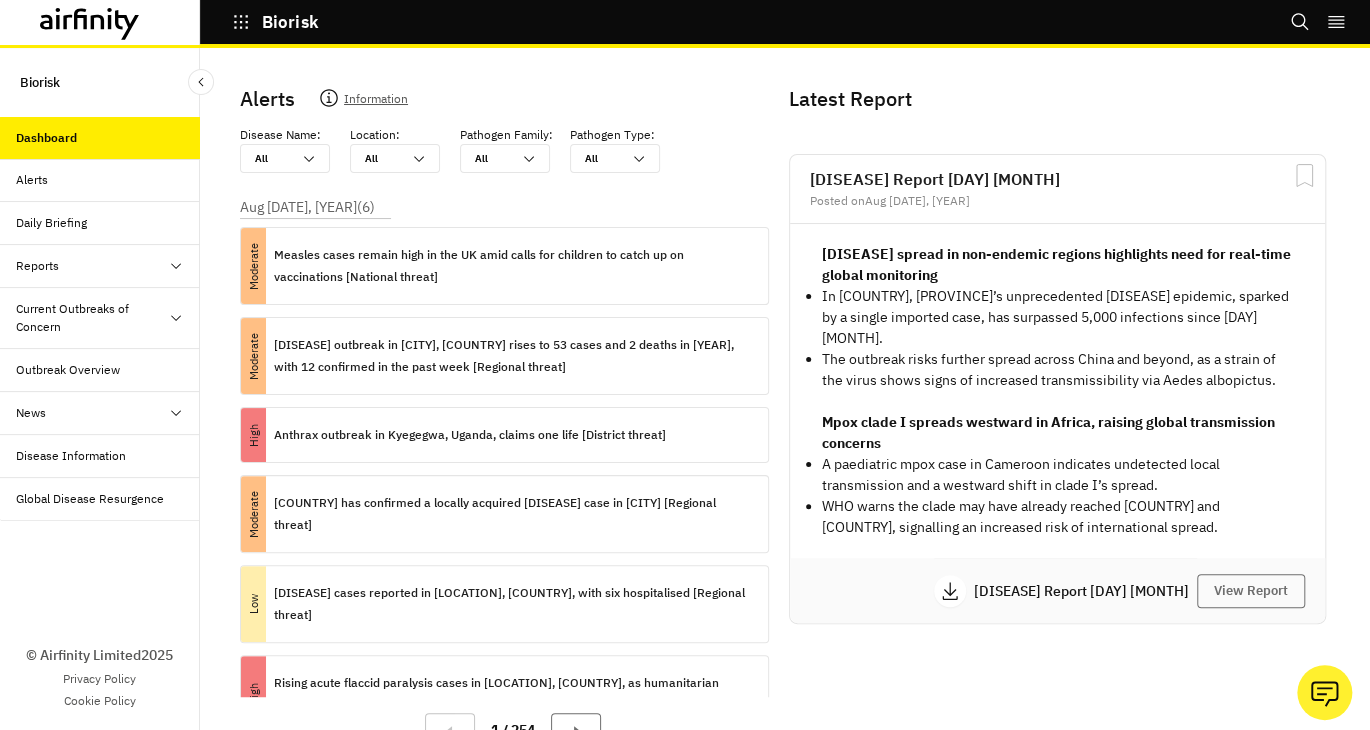 scroll, scrollTop: 80, scrollLeft: 0, axis: vertical 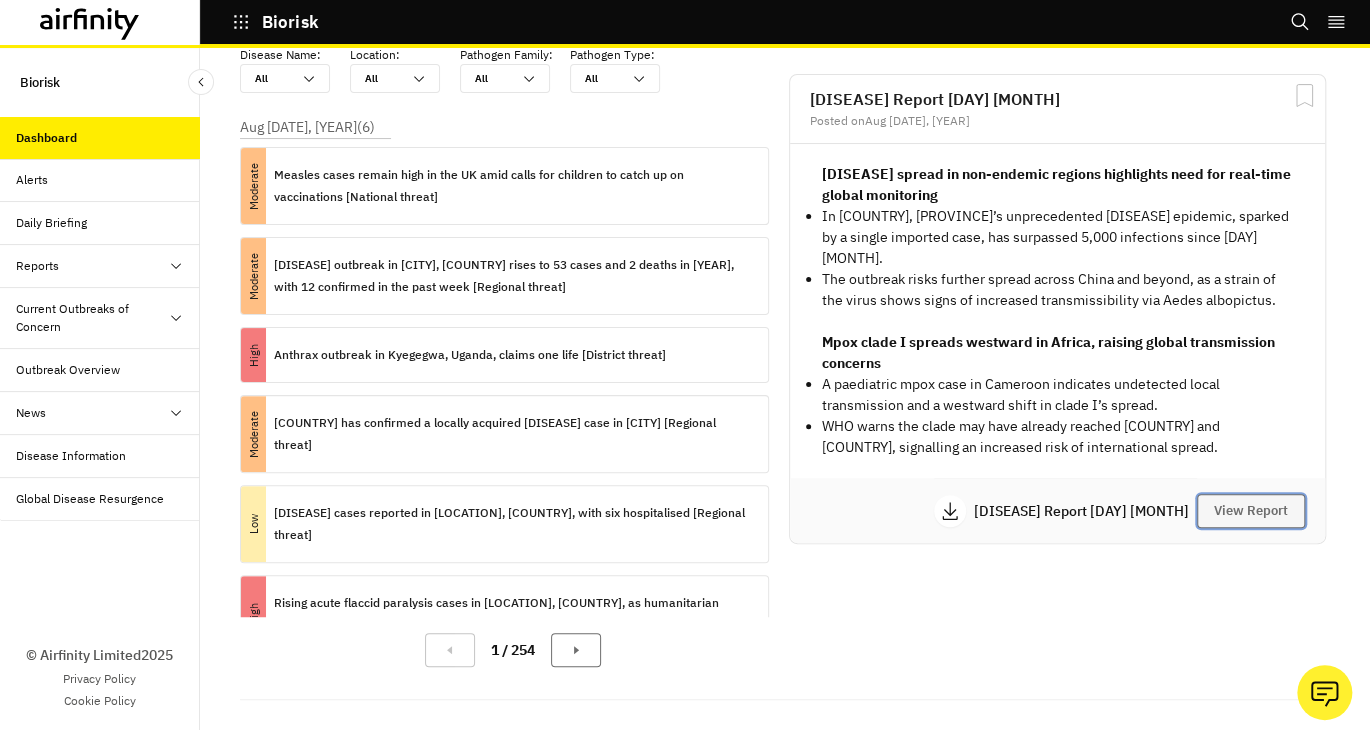 click on "View Report" at bounding box center [1251, 511] 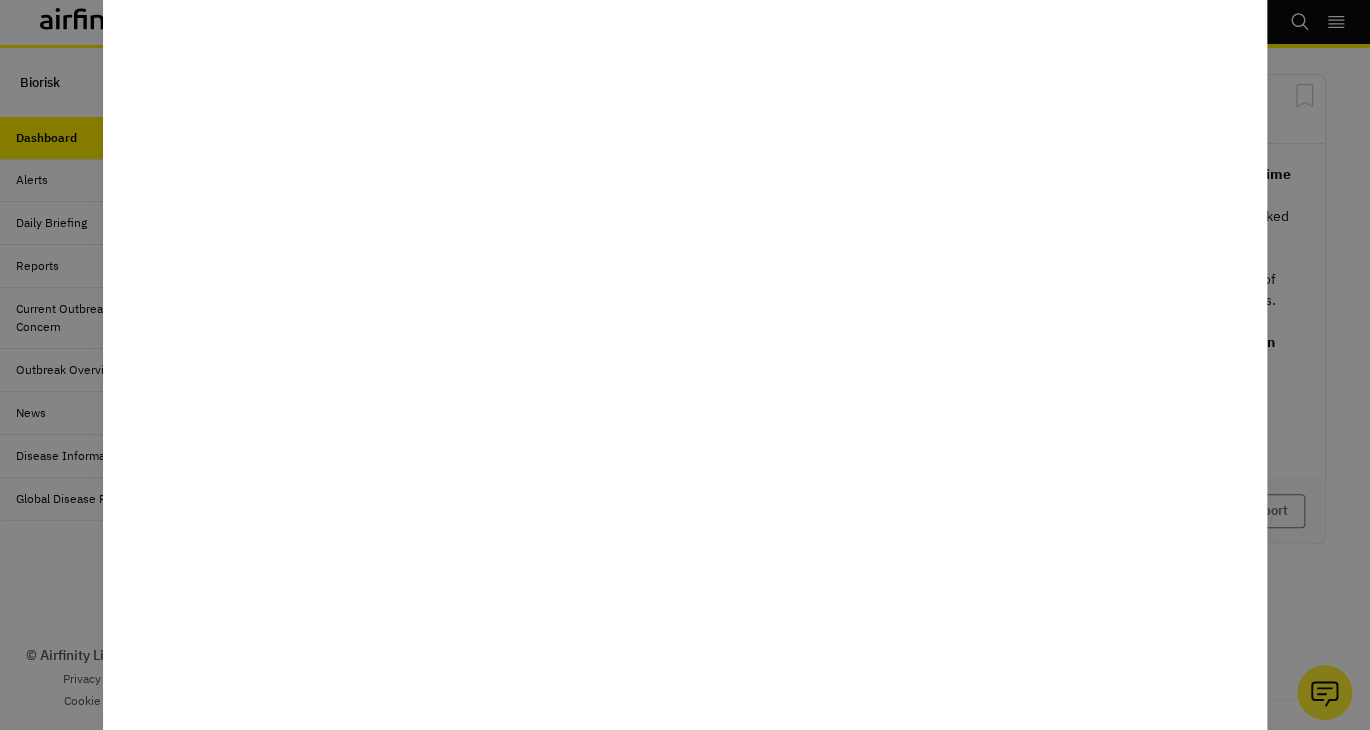 click at bounding box center (685, 365) 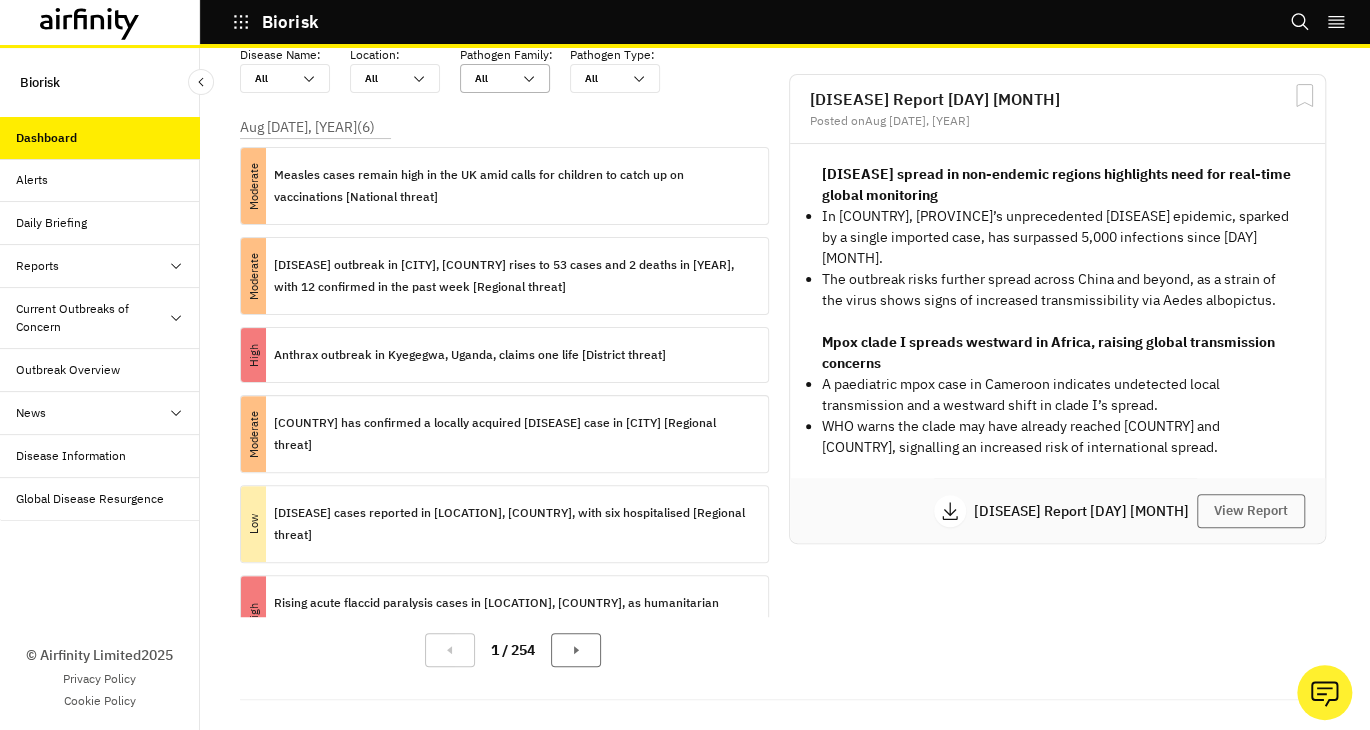 click 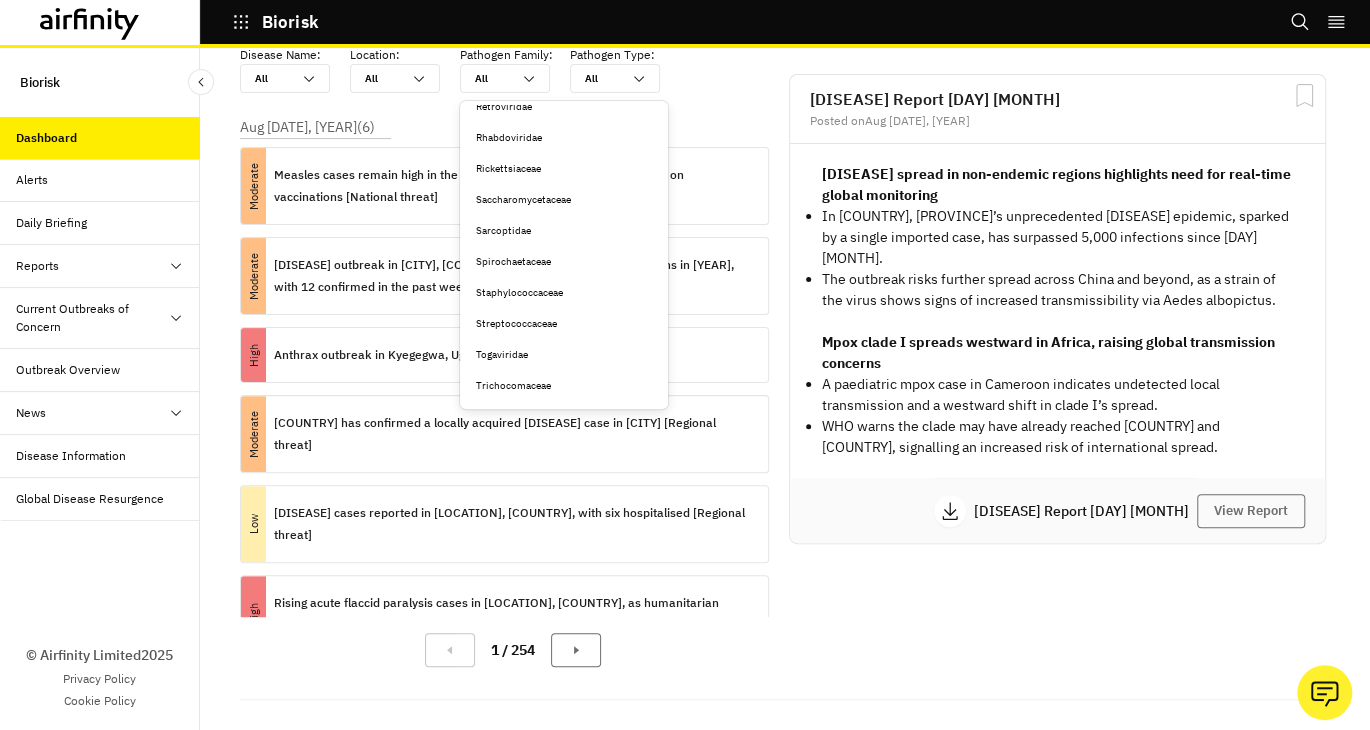 scroll, scrollTop: 1816, scrollLeft: 0, axis: vertical 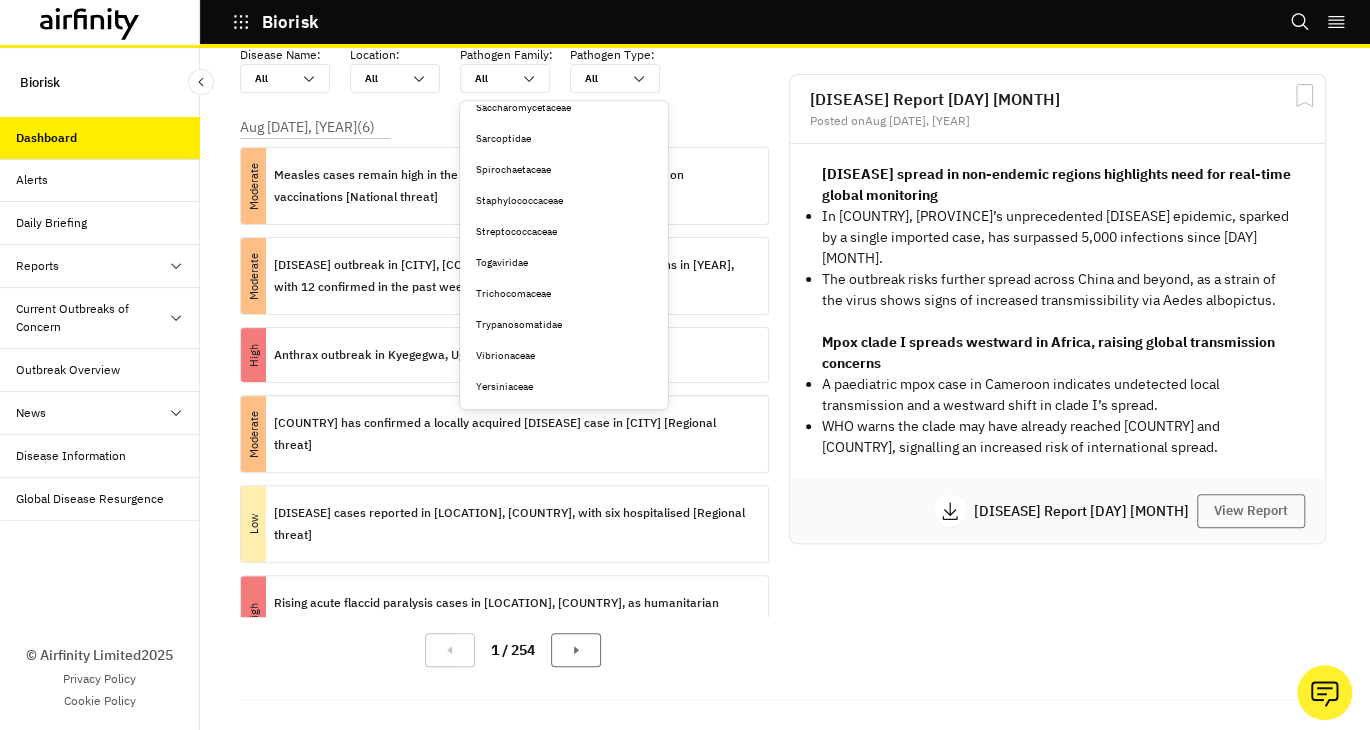 click on "Togaviridae" at bounding box center [564, 261] 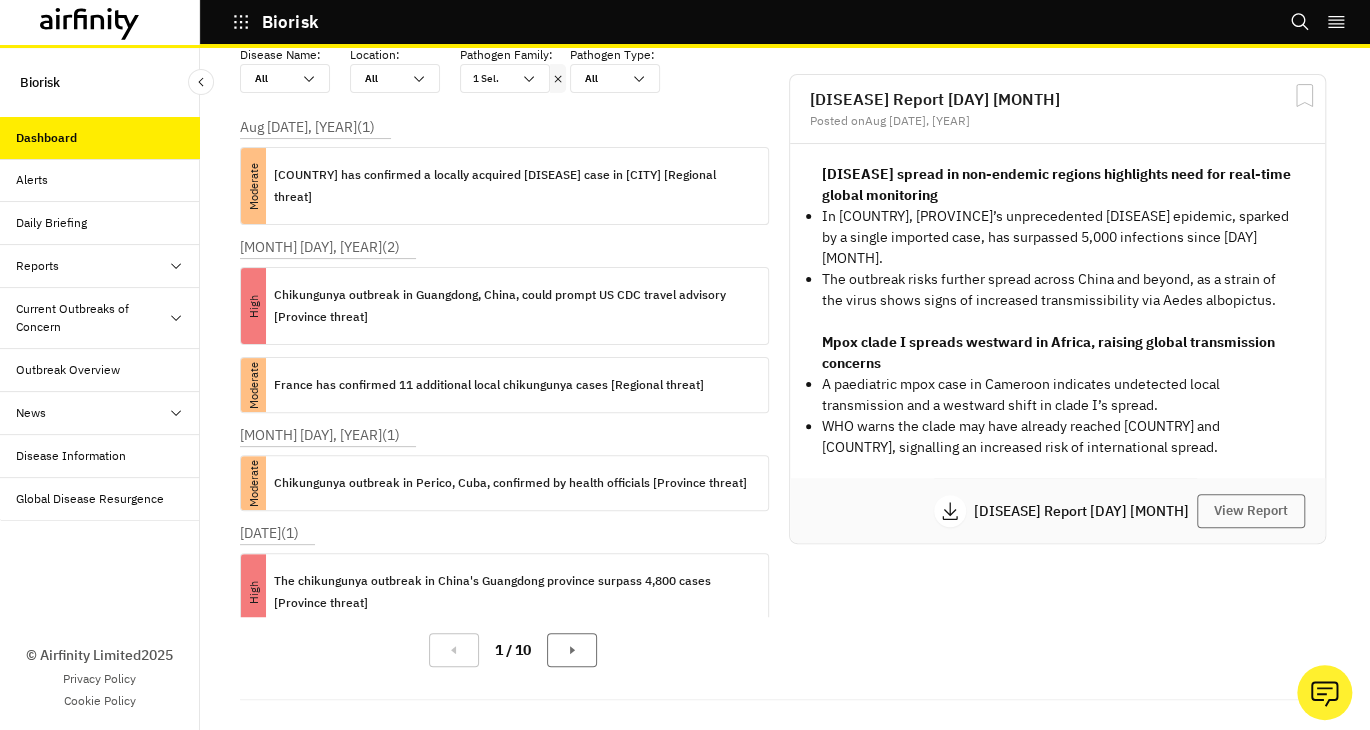 click on "Alerts" at bounding box center (32, 180) 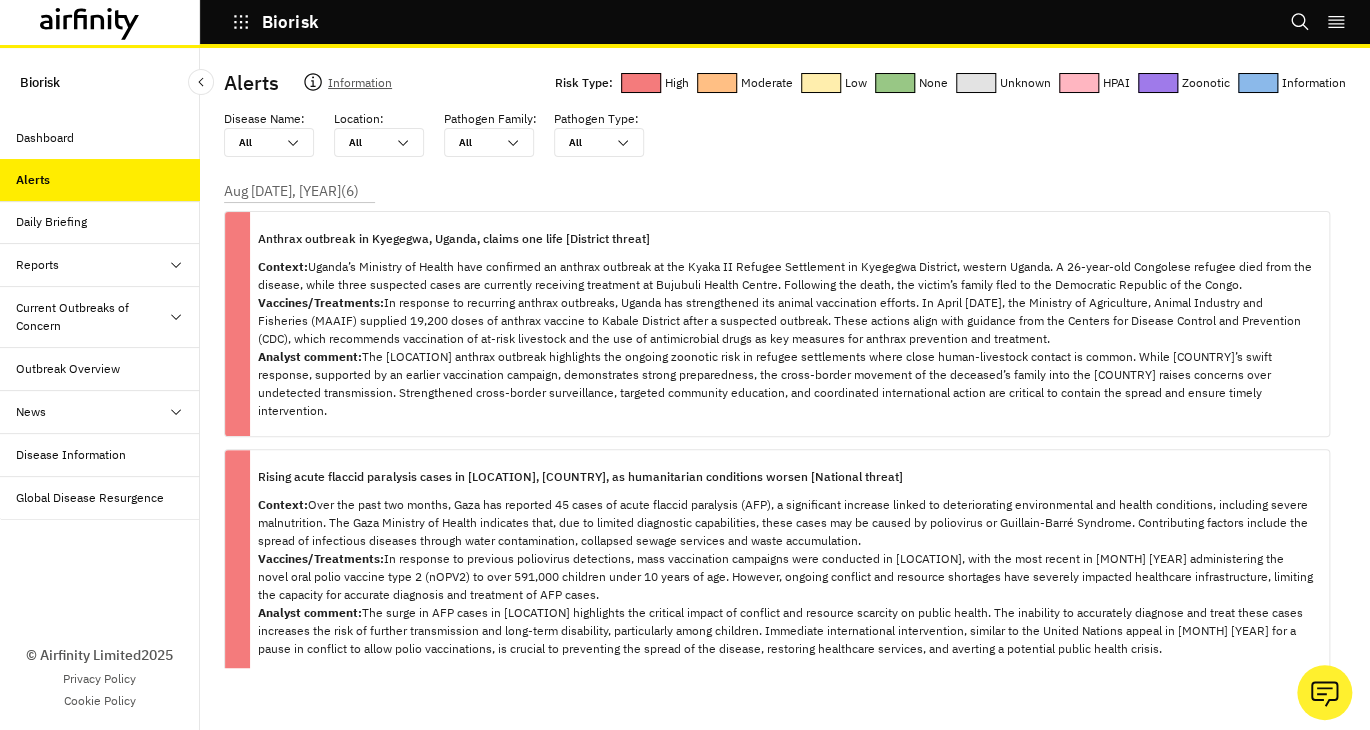 scroll, scrollTop: 0, scrollLeft: 0, axis: both 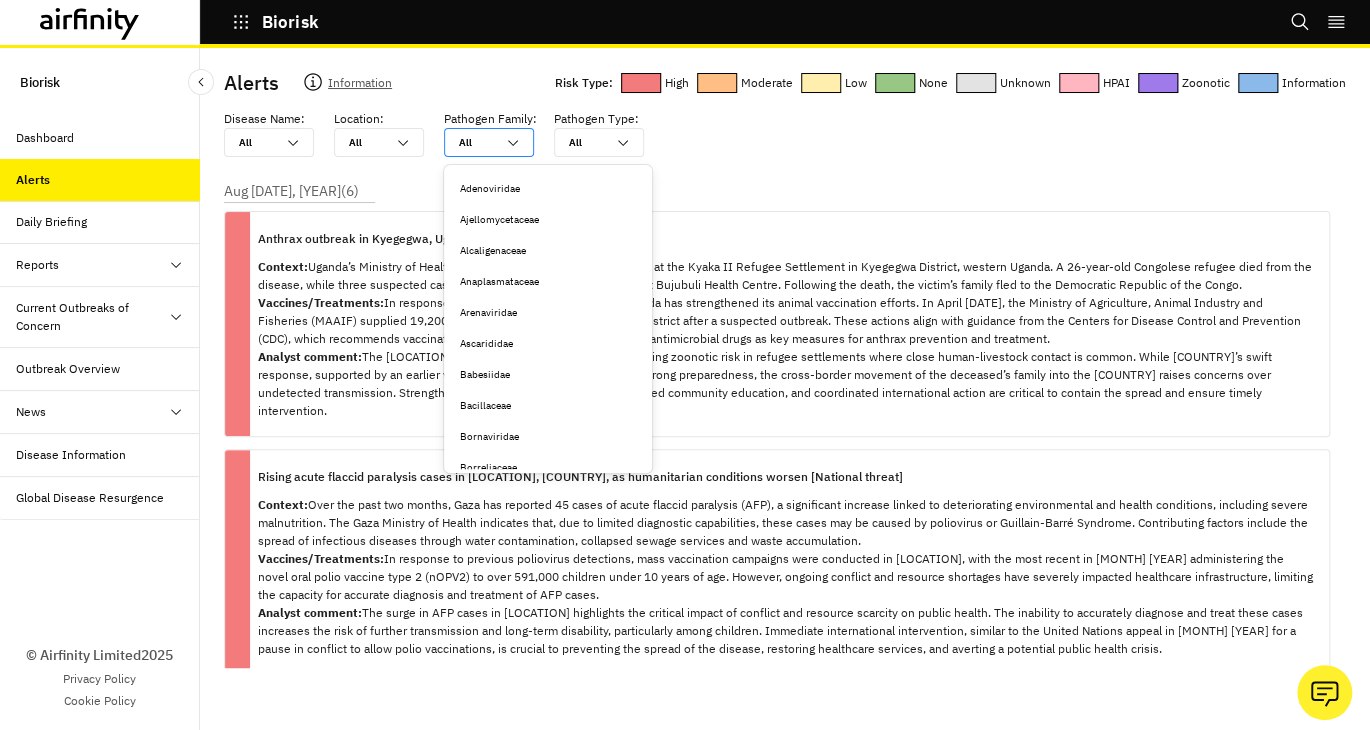 click 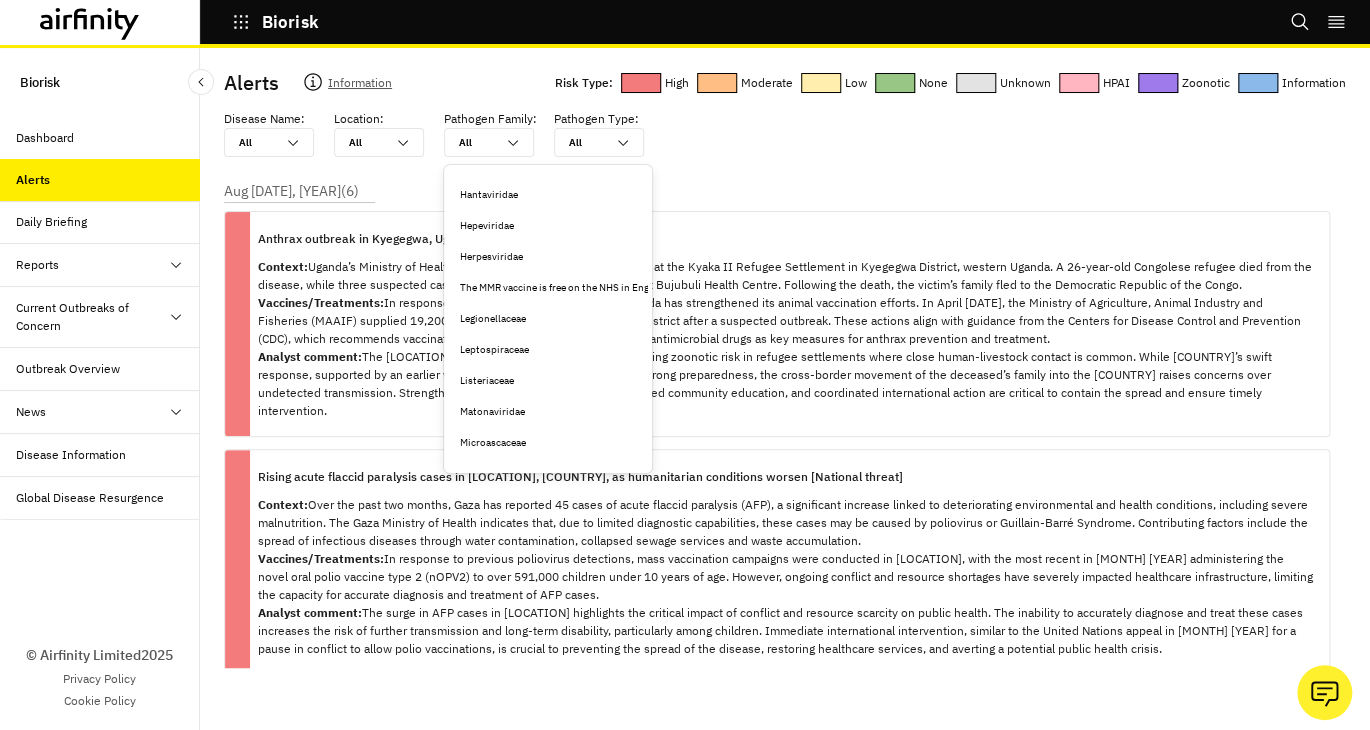 scroll, scrollTop: 640, scrollLeft: 0, axis: vertical 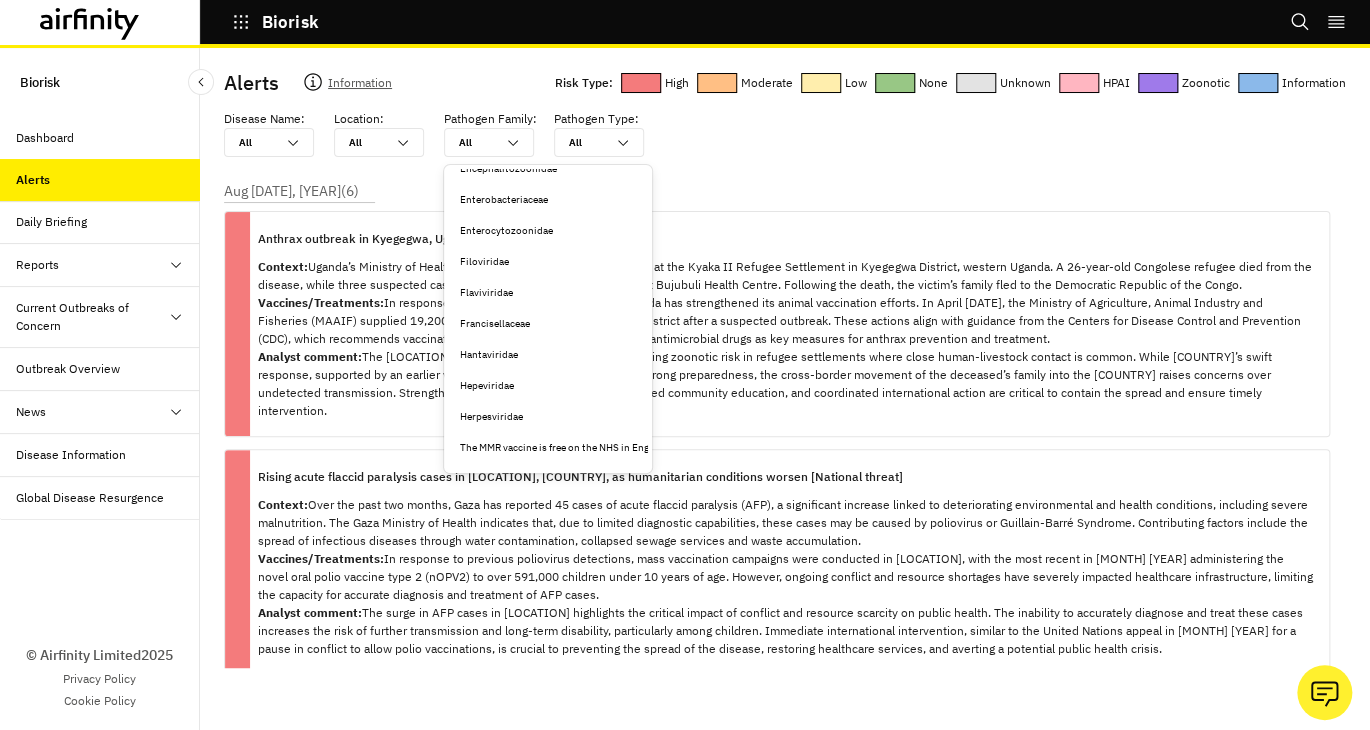click on "Flaviviridae" at bounding box center [548, 292] 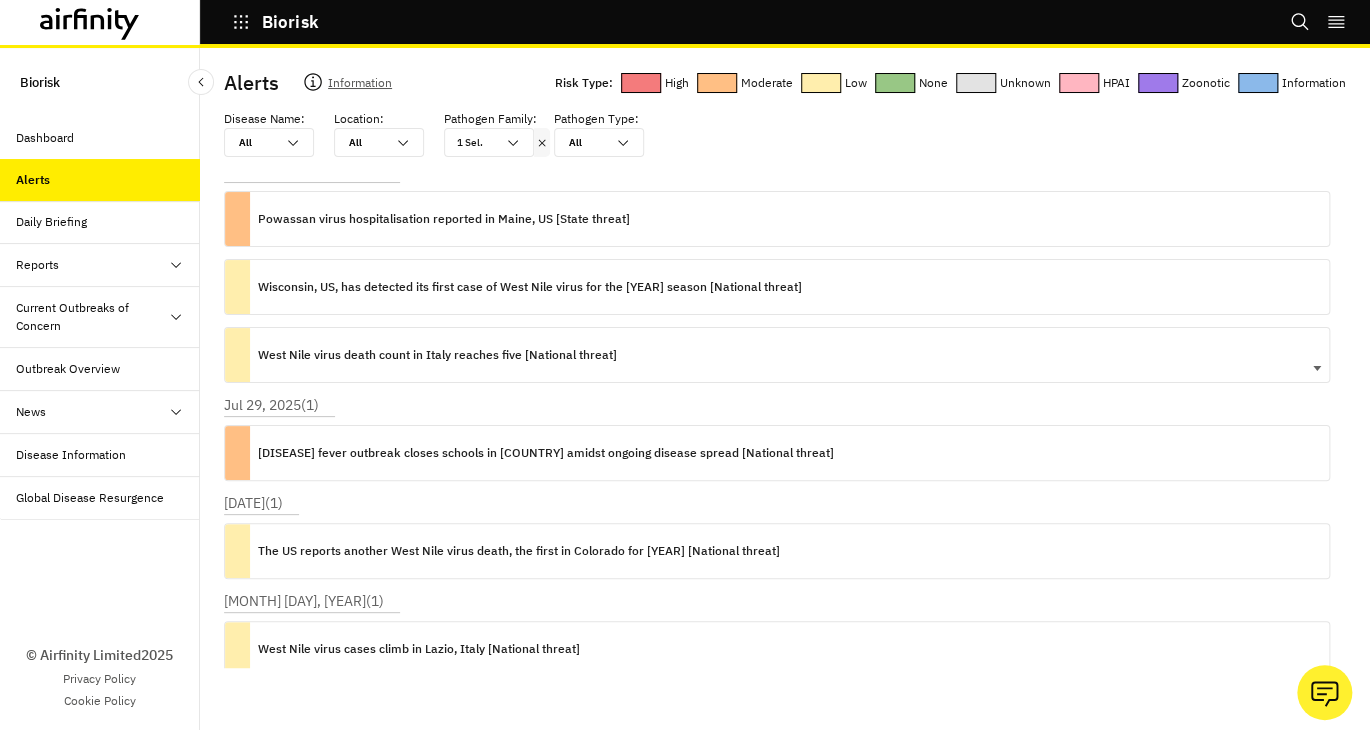 scroll, scrollTop: 480, scrollLeft: 0, axis: vertical 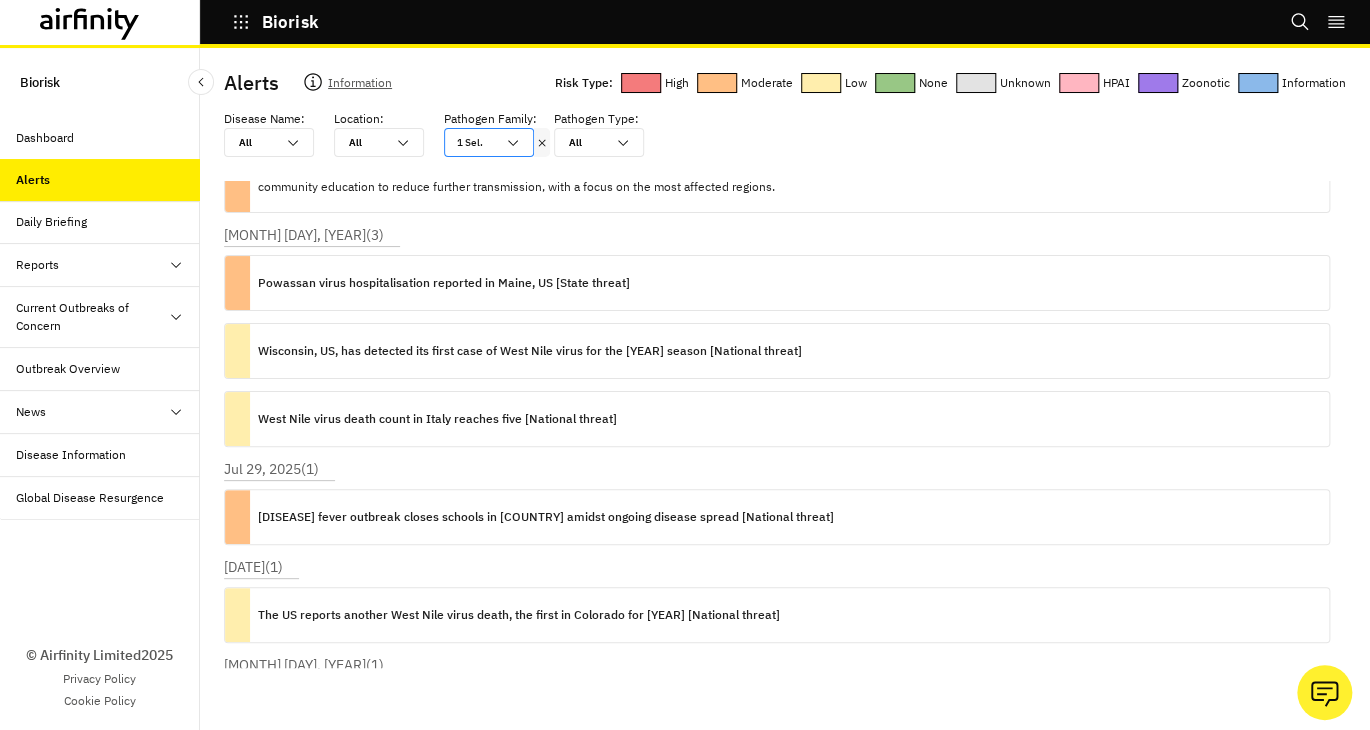 click 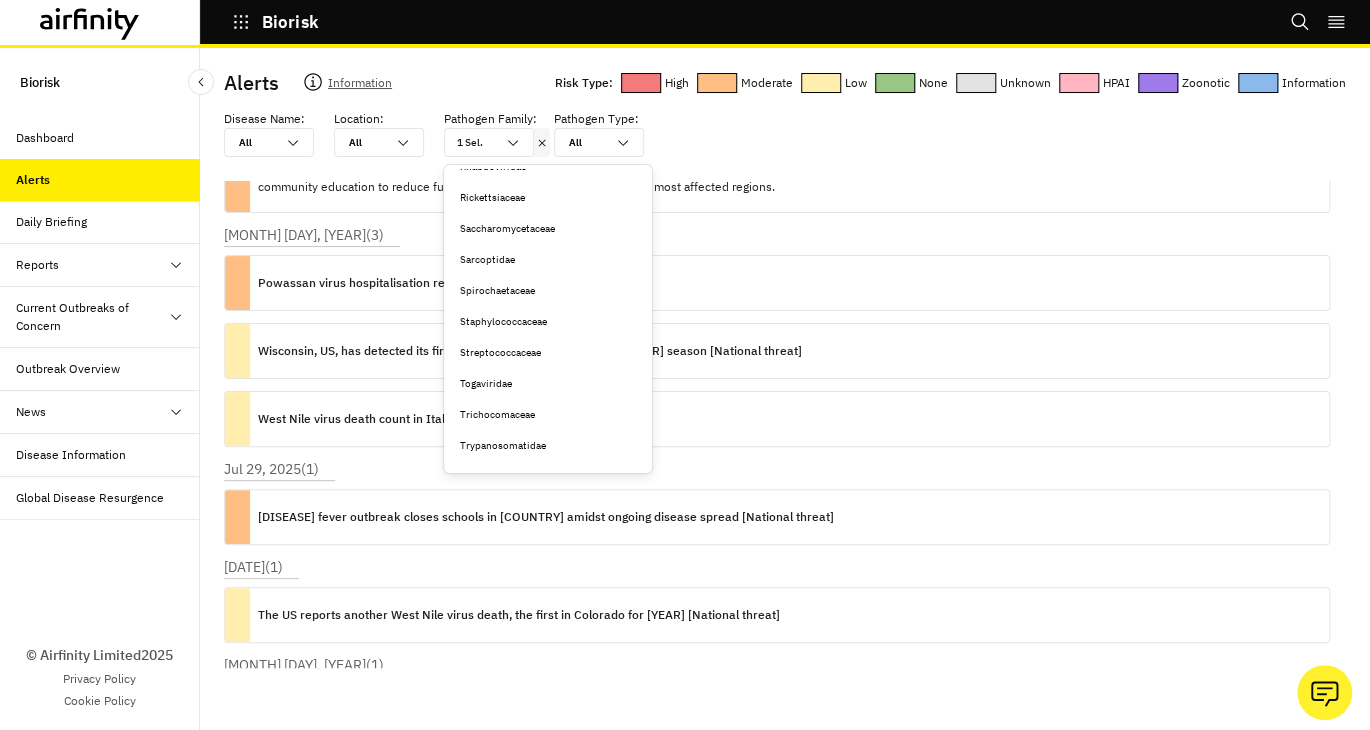 scroll, scrollTop: 1760, scrollLeft: 0, axis: vertical 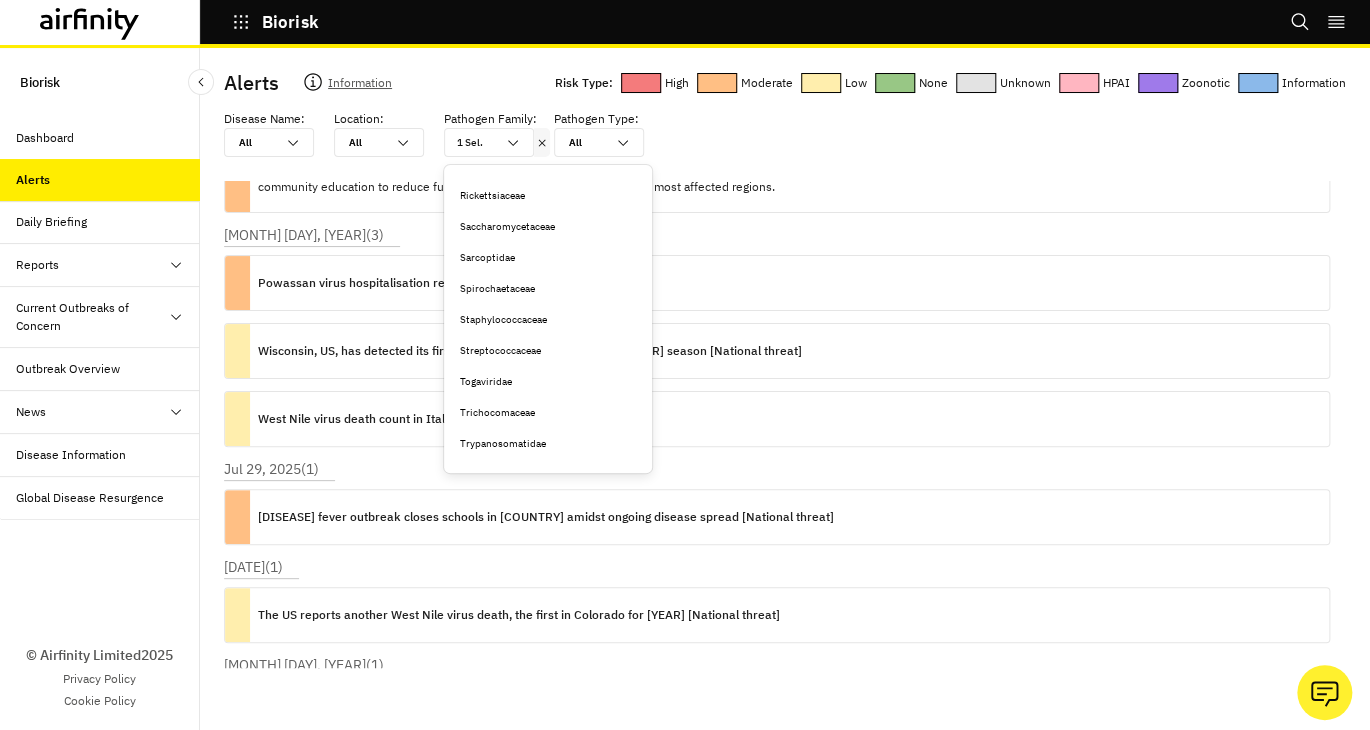 click on "Togaviridae" at bounding box center (548, 381) 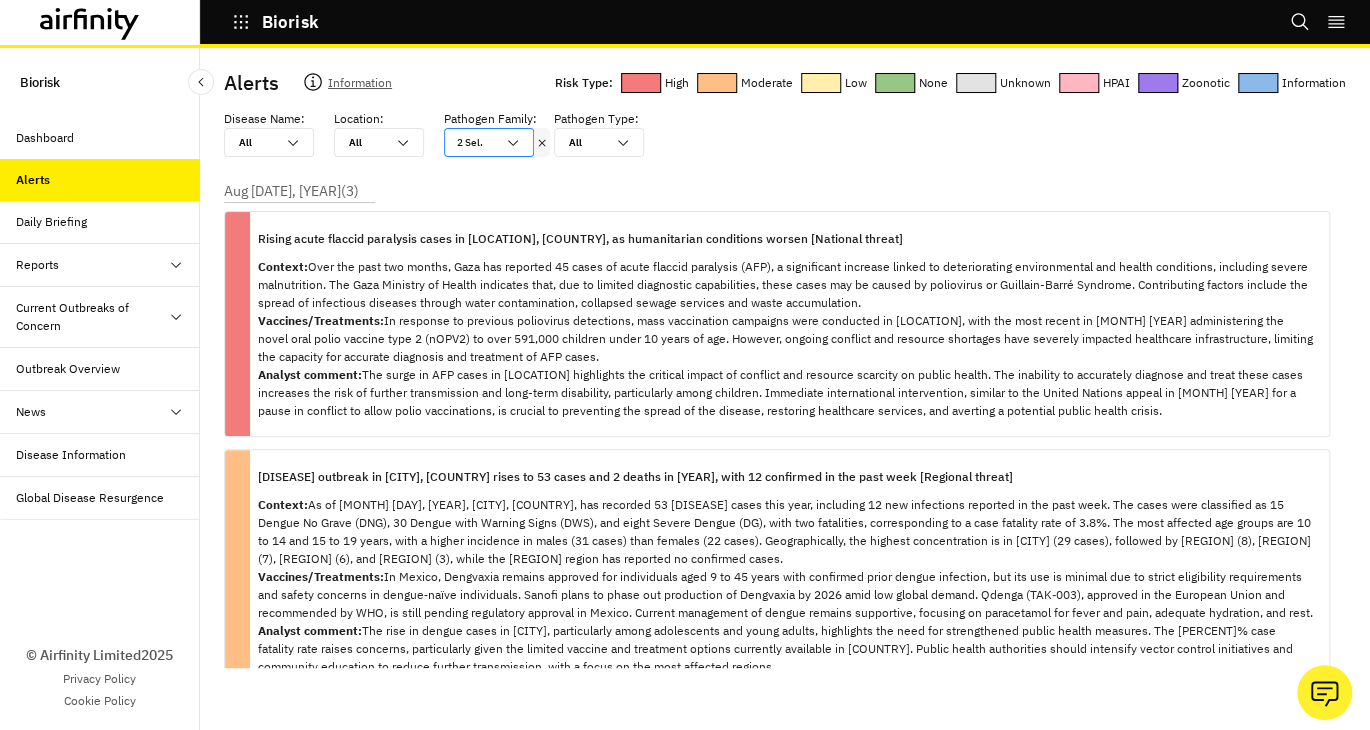 click 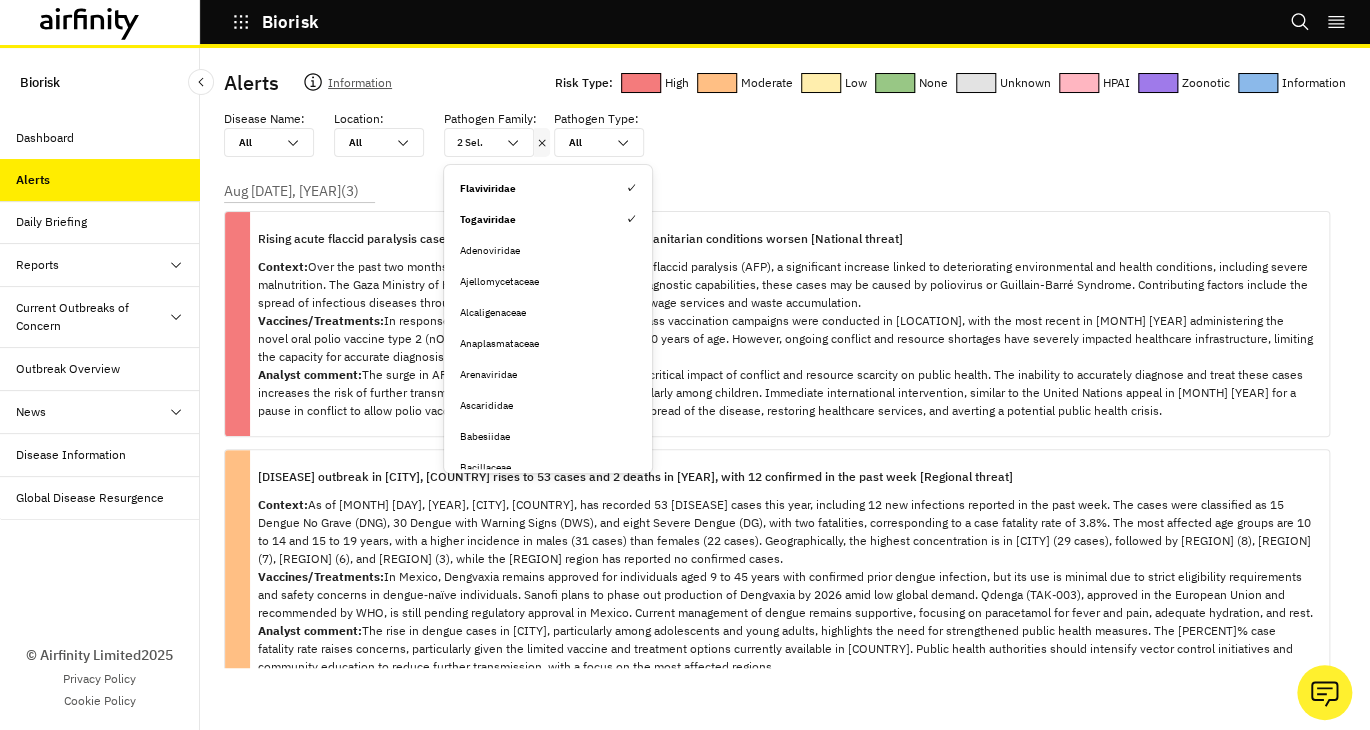 click on "✓" at bounding box center [631, 188] 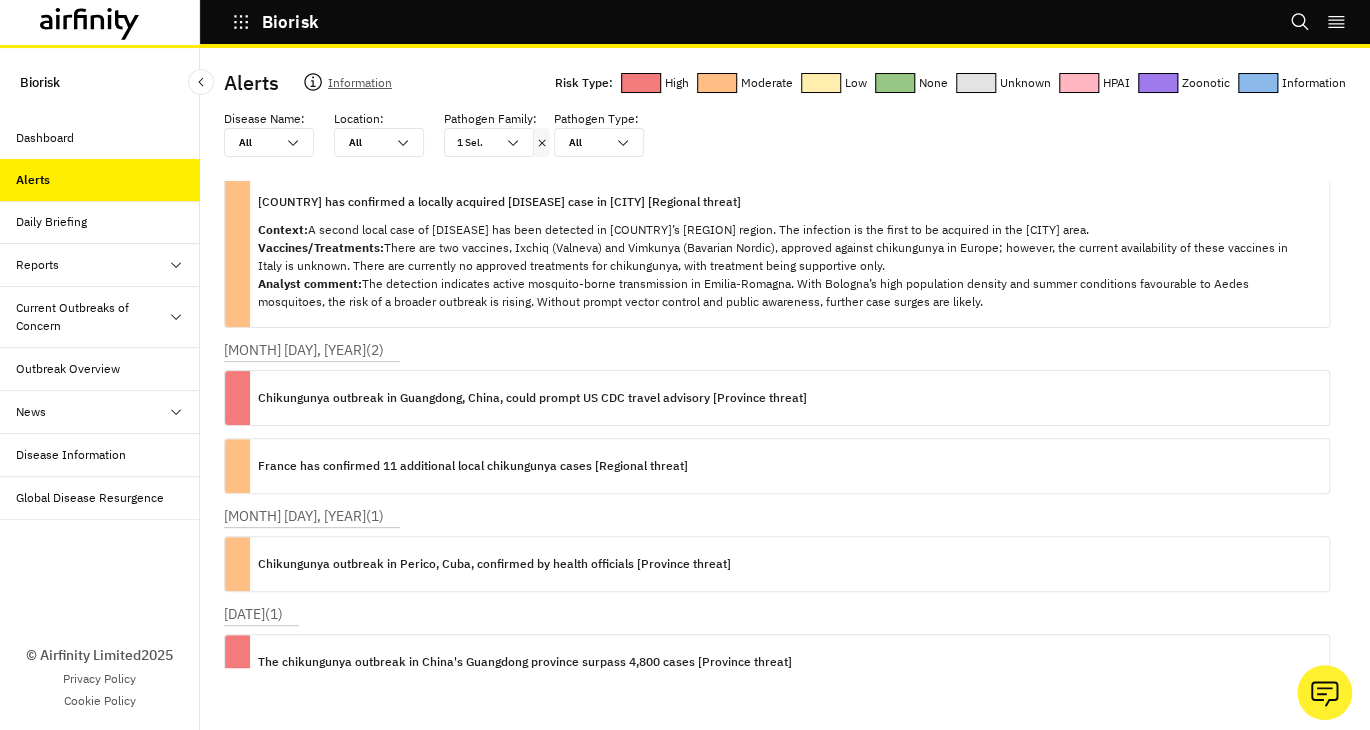 scroll, scrollTop: 0, scrollLeft: 0, axis: both 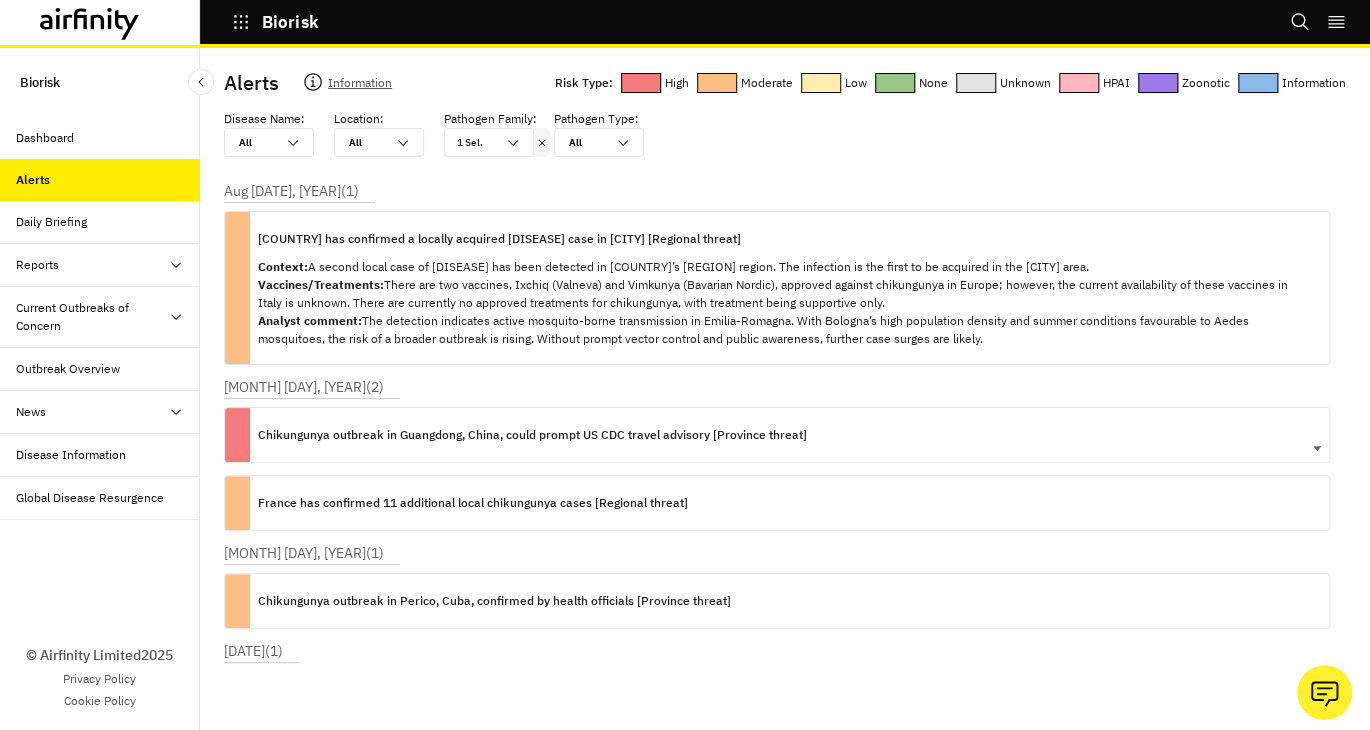 click on "Chikungunya outbreak in Guangdong, China, could prompt US CDC travel advisory [Province threat]" at bounding box center (532, 435) 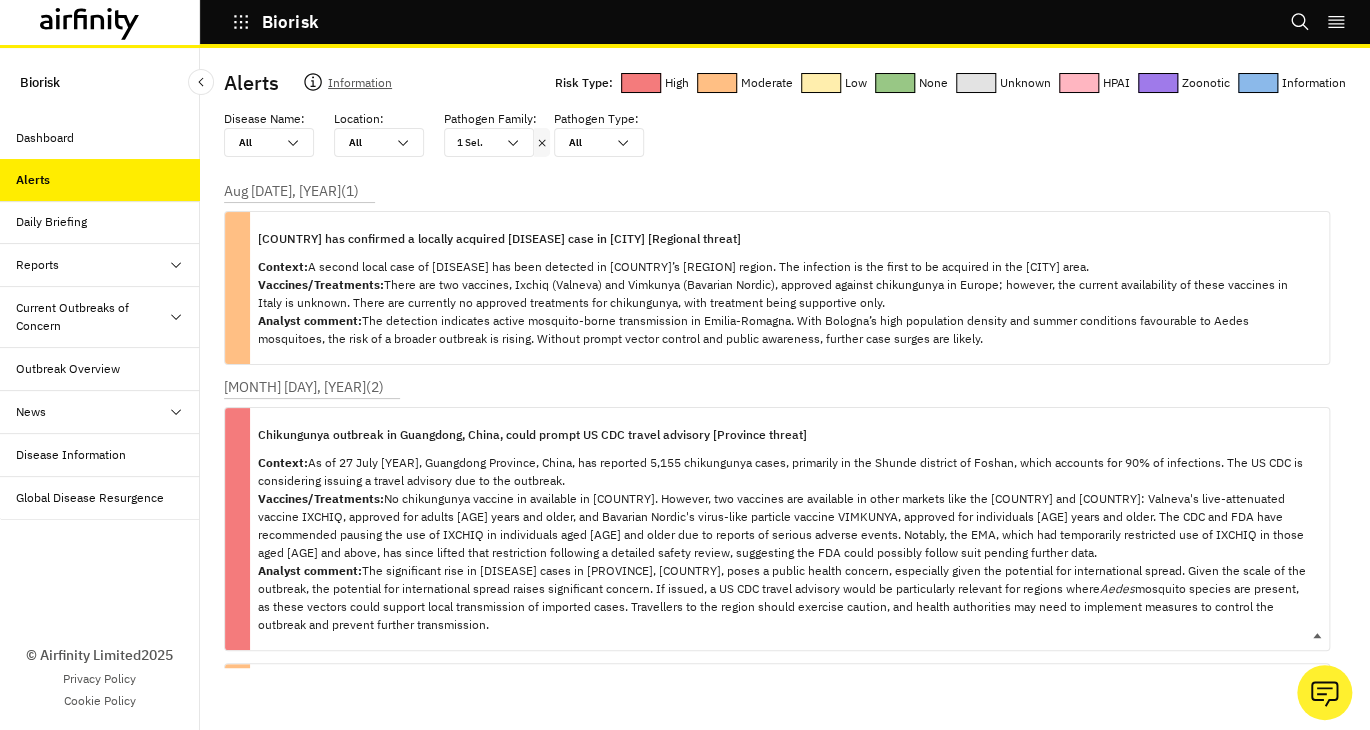 click on "Chikungunya outbreak in Guangdong, China, could prompt US CDC travel advisory [Province threat]" at bounding box center [532, 435] 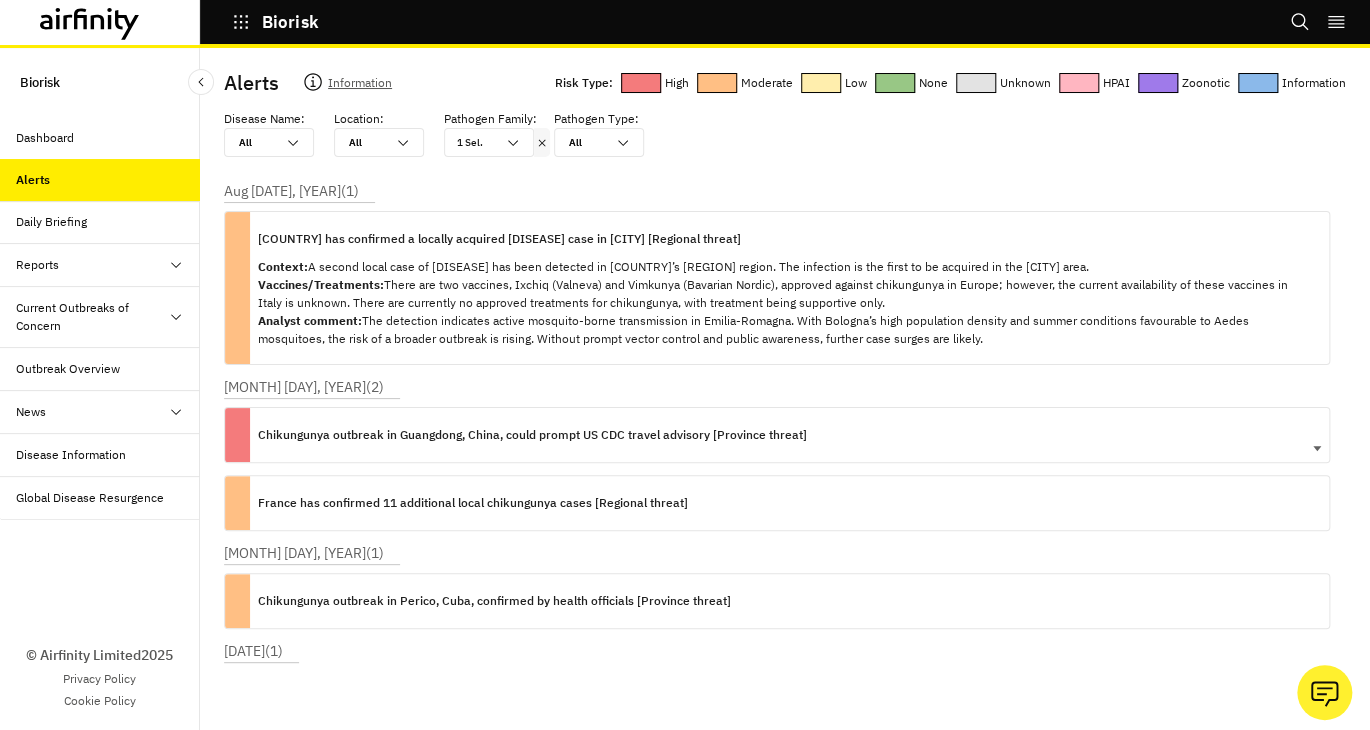 click on "Chikungunya outbreak in Guangdong, China, could prompt US CDC travel advisory [Province threat]" at bounding box center (532, 435) 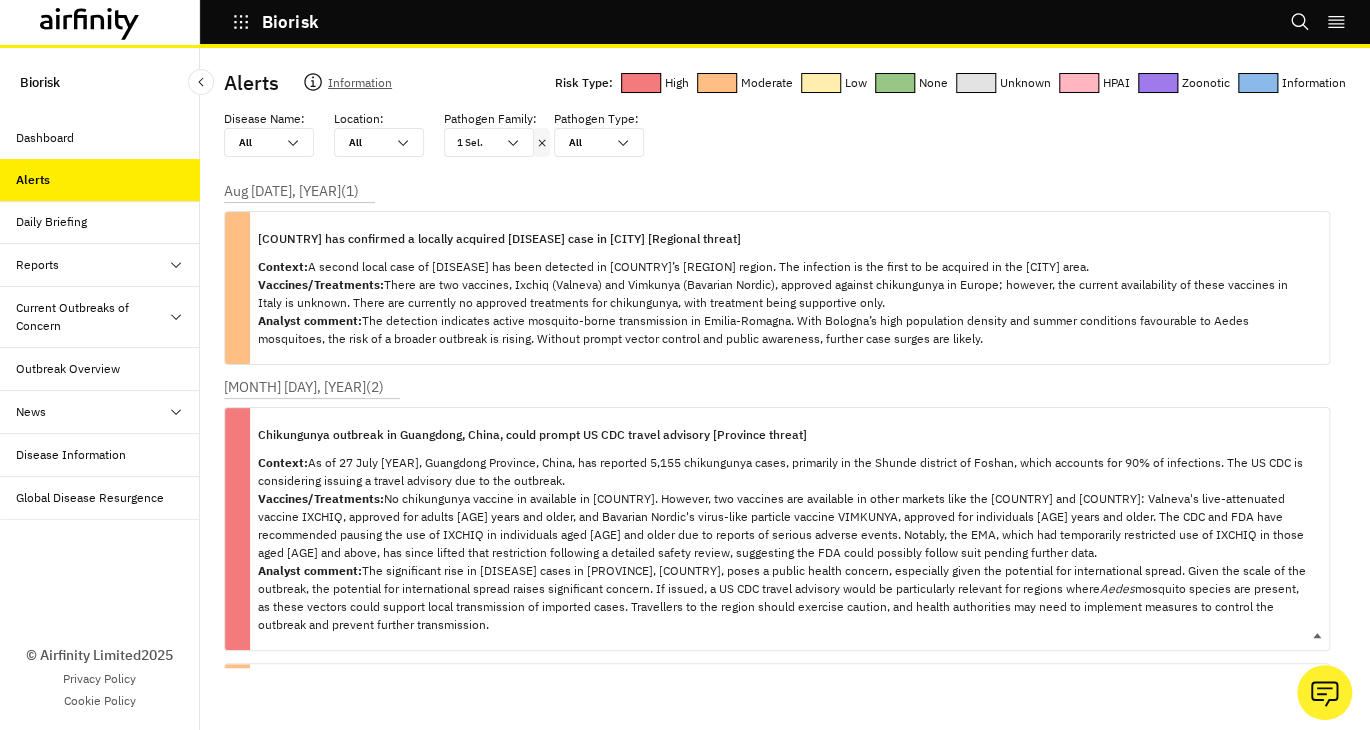 scroll, scrollTop: 80, scrollLeft: 0, axis: vertical 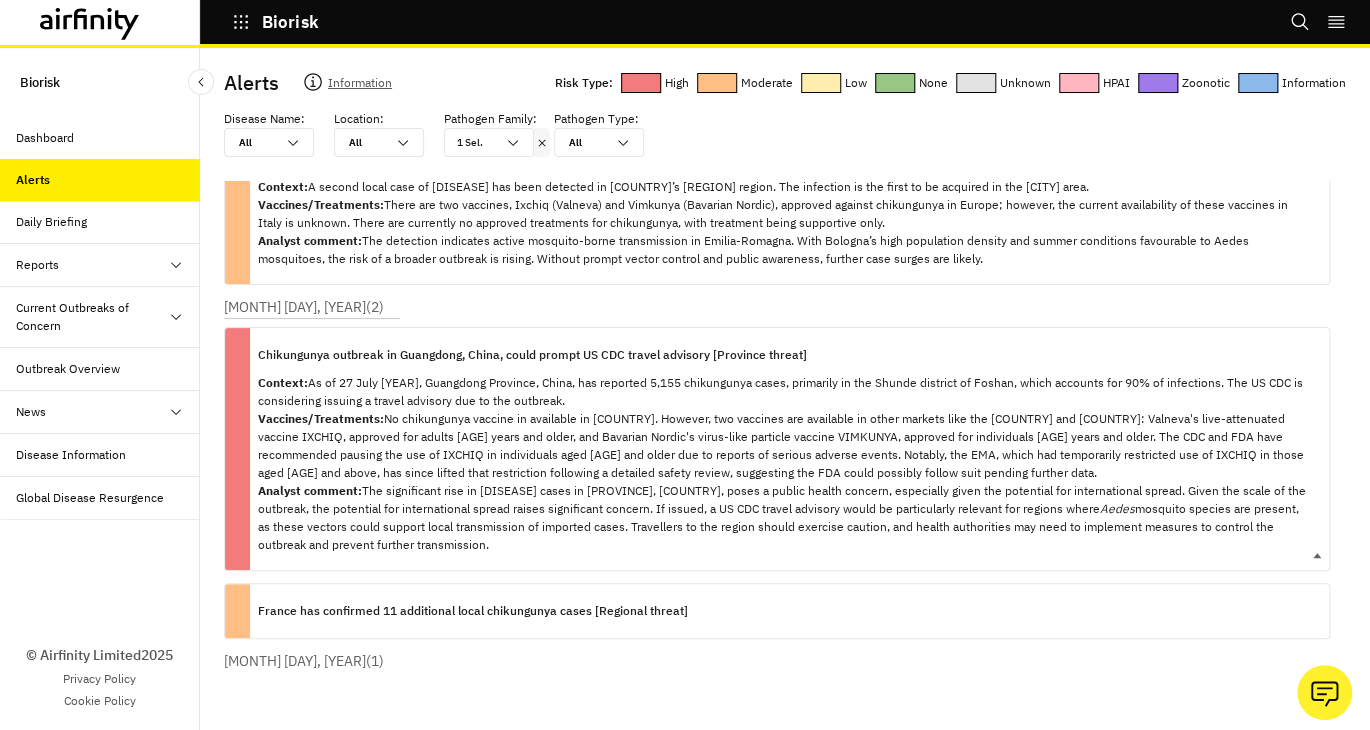 click on "Chikungunya outbreak in Guangdong, China, could prompt US CDC travel advisory [Province threat]" at bounding box center [532, 355] 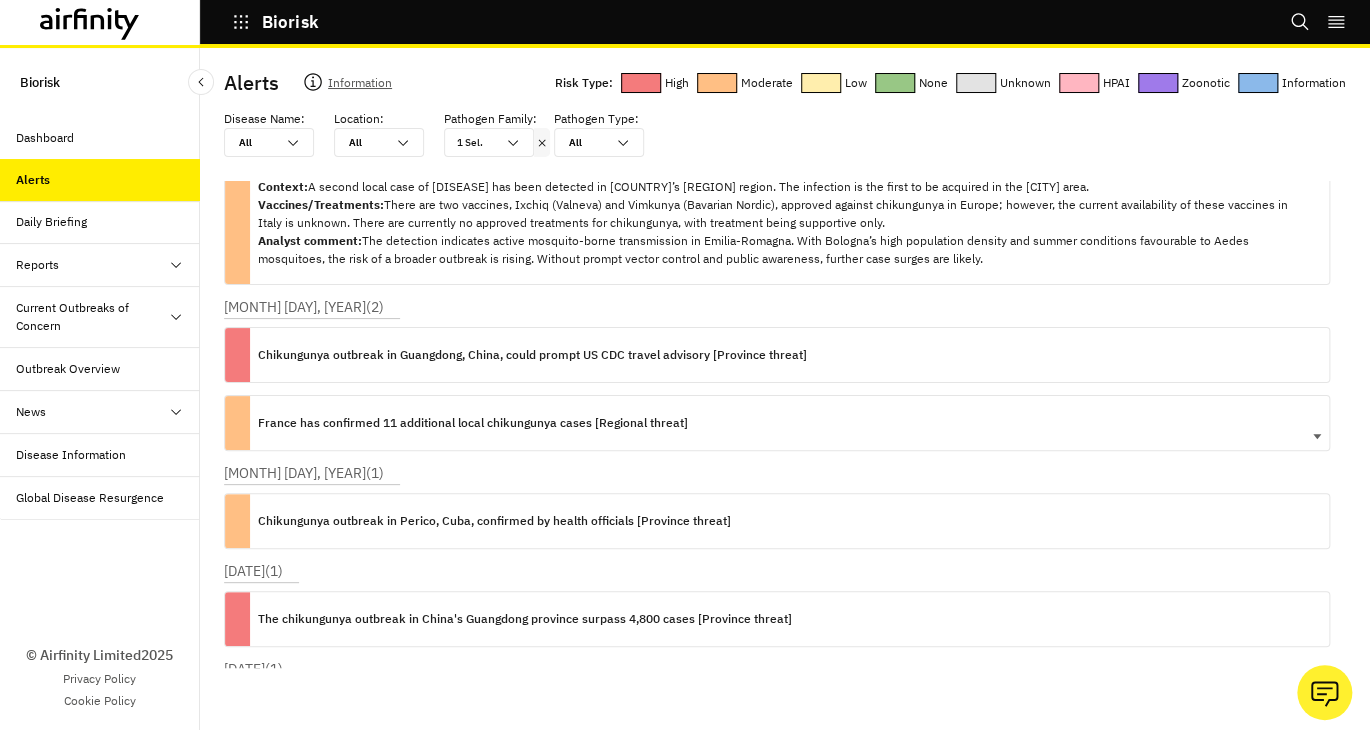 click on "France has confirmed 11 additional local chikungunya cases [Regional threat]" at bounding box center (473, 423) 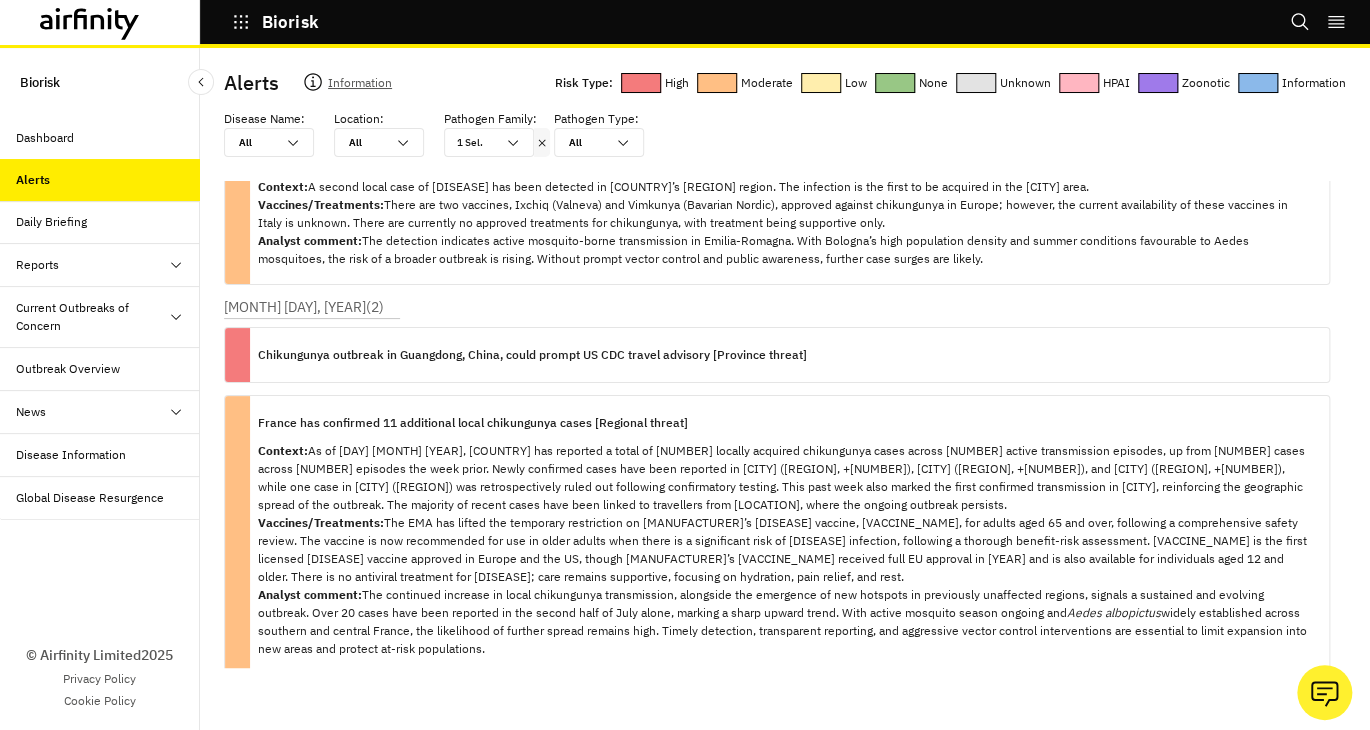 click on "Outbreak Overview" at bounding box center [68, 369] 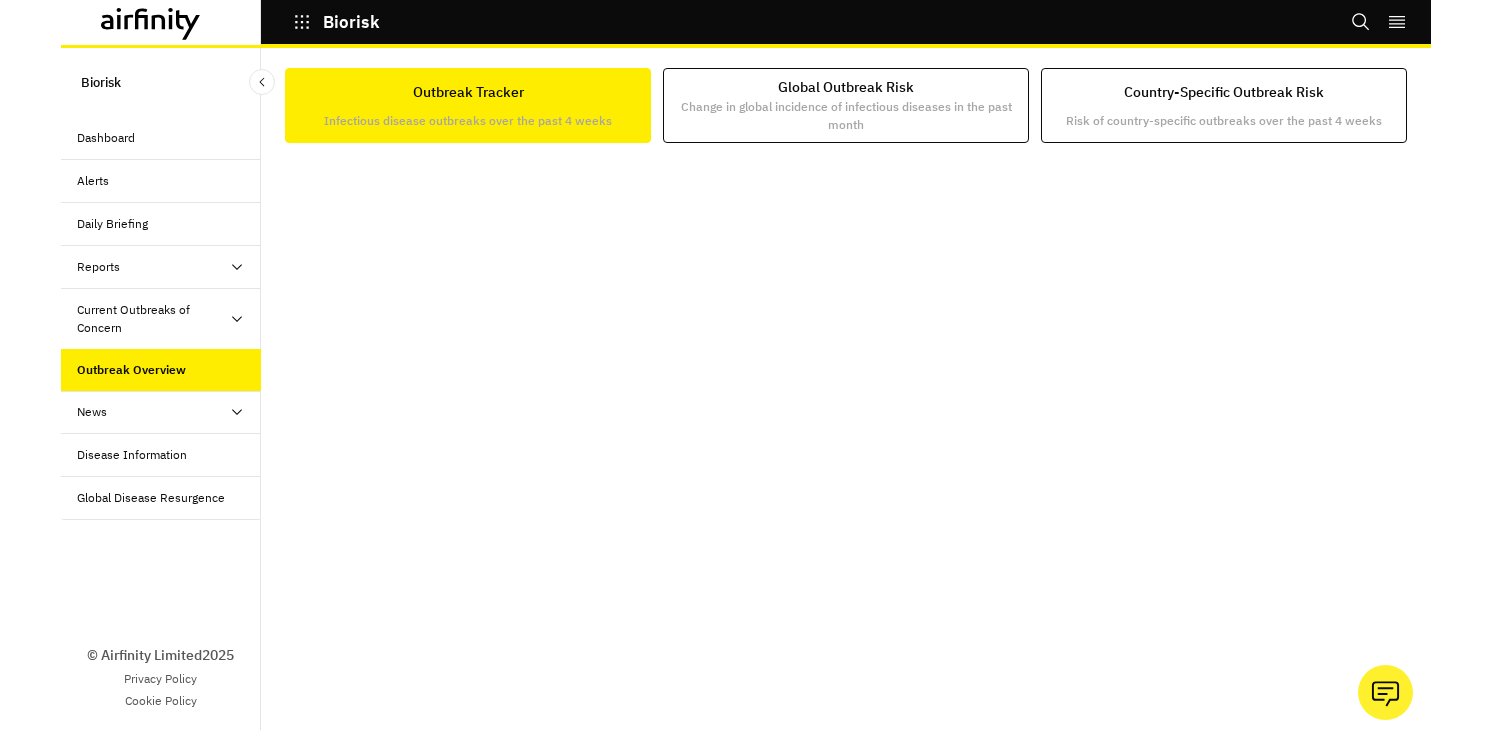scroll, scrollTop: 0, scrollLeft: 0, axis: both 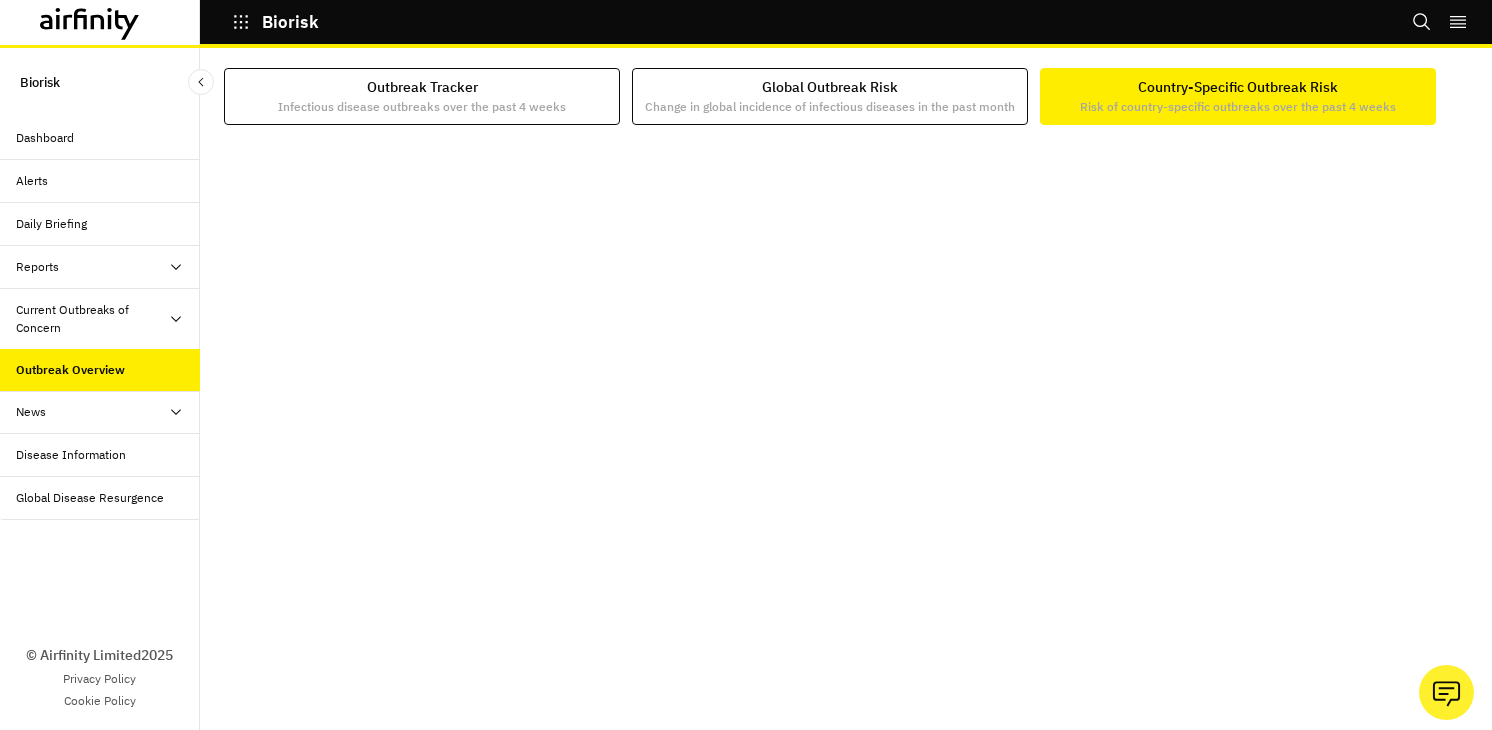 click 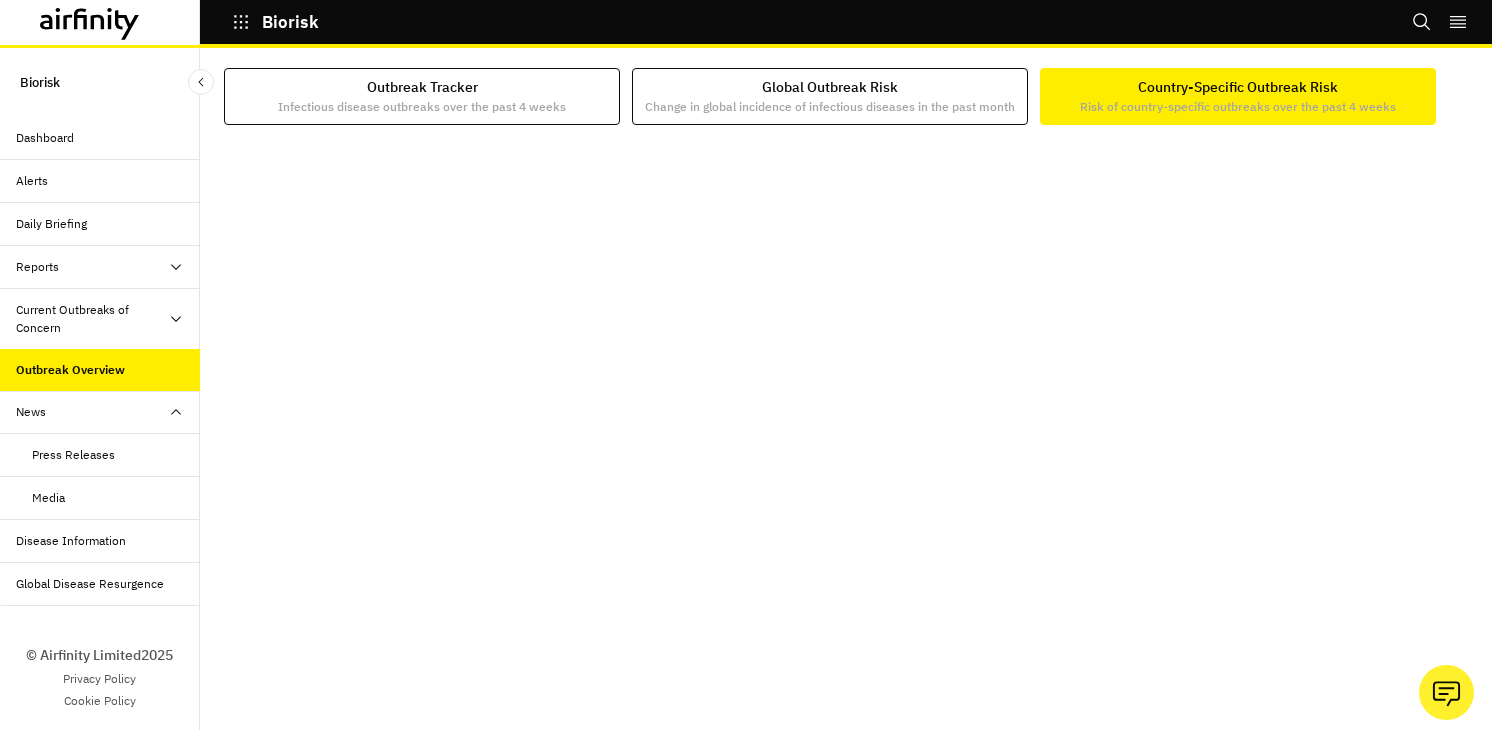 click on "Media" at bounding box center (48, 498) 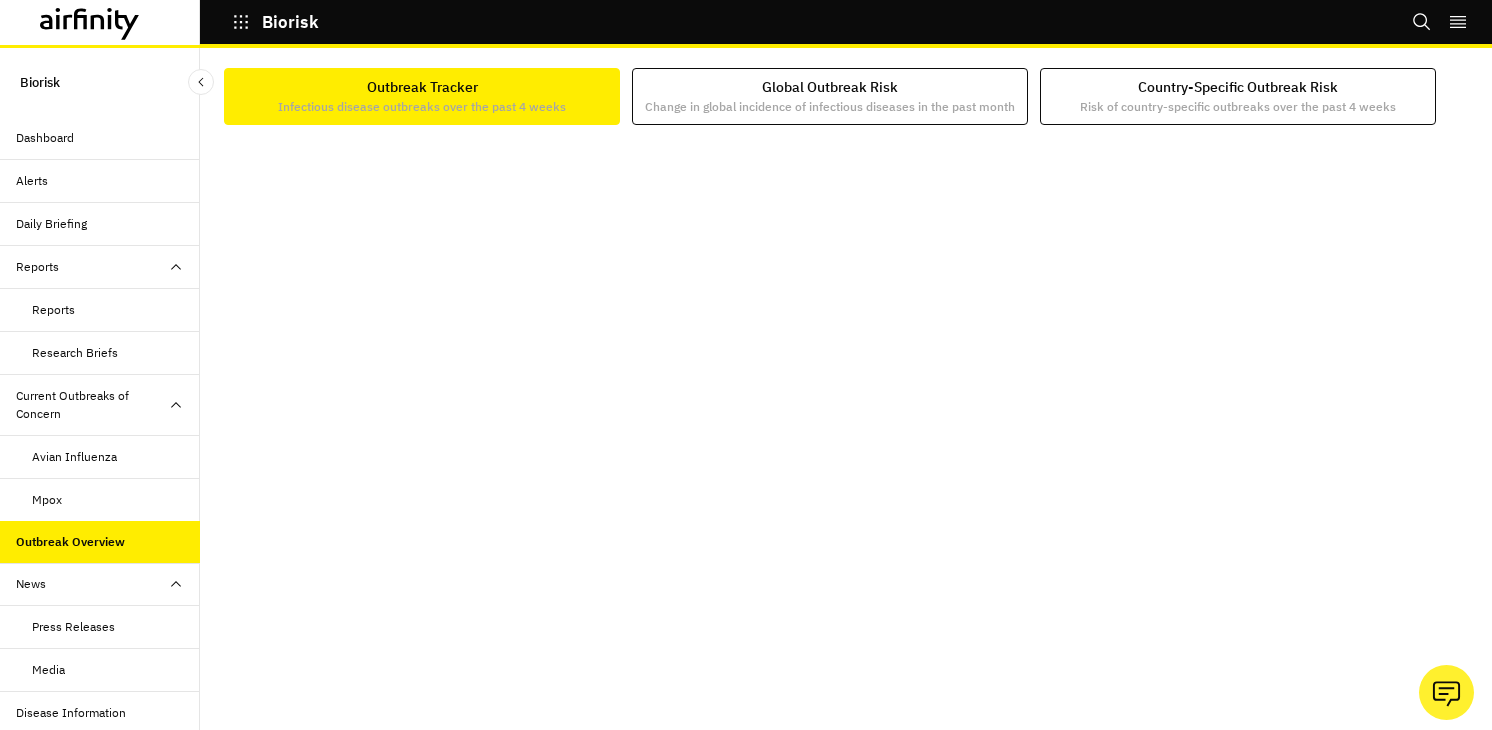 scroll, scrollTop: 0, scrollLeft: 0, axis: both 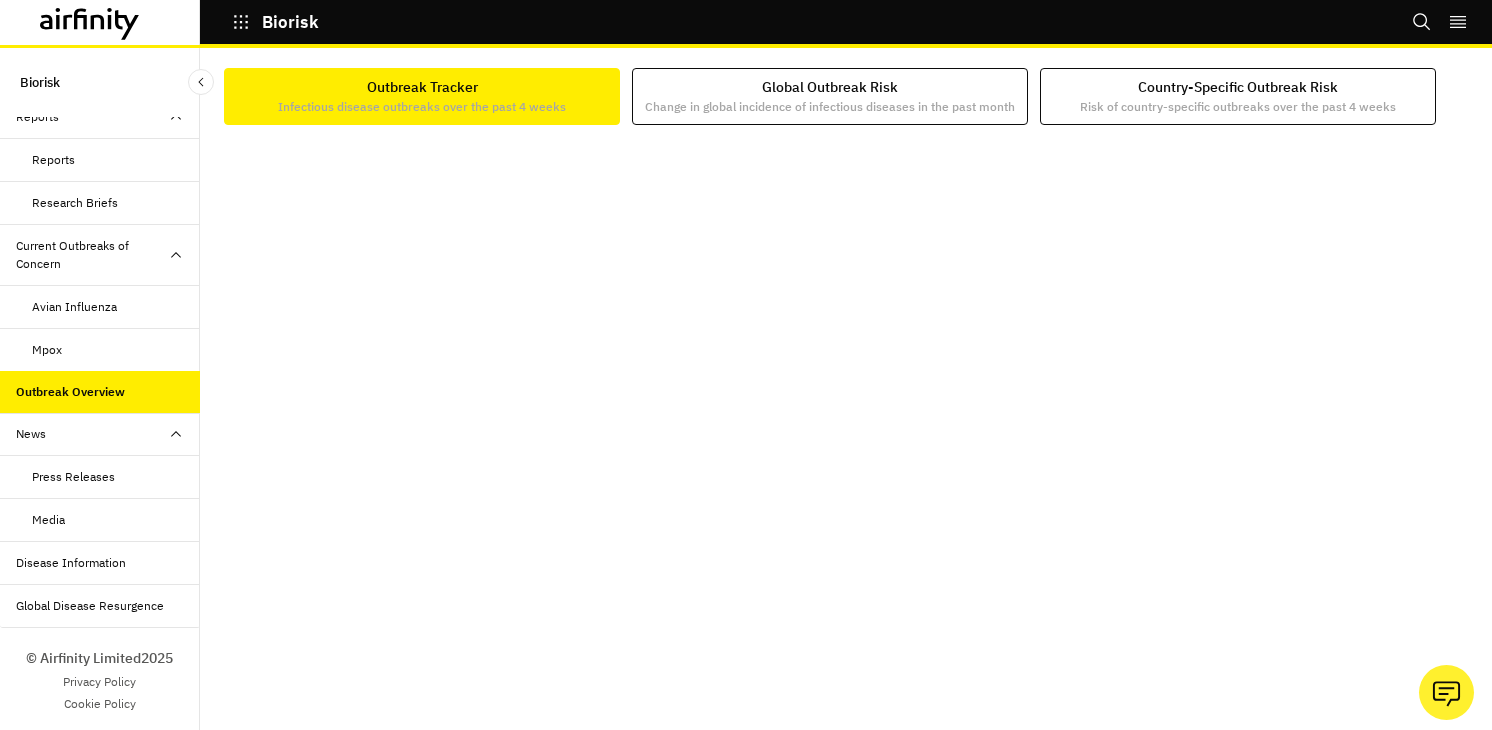 click at bounding box center [846, 411] 